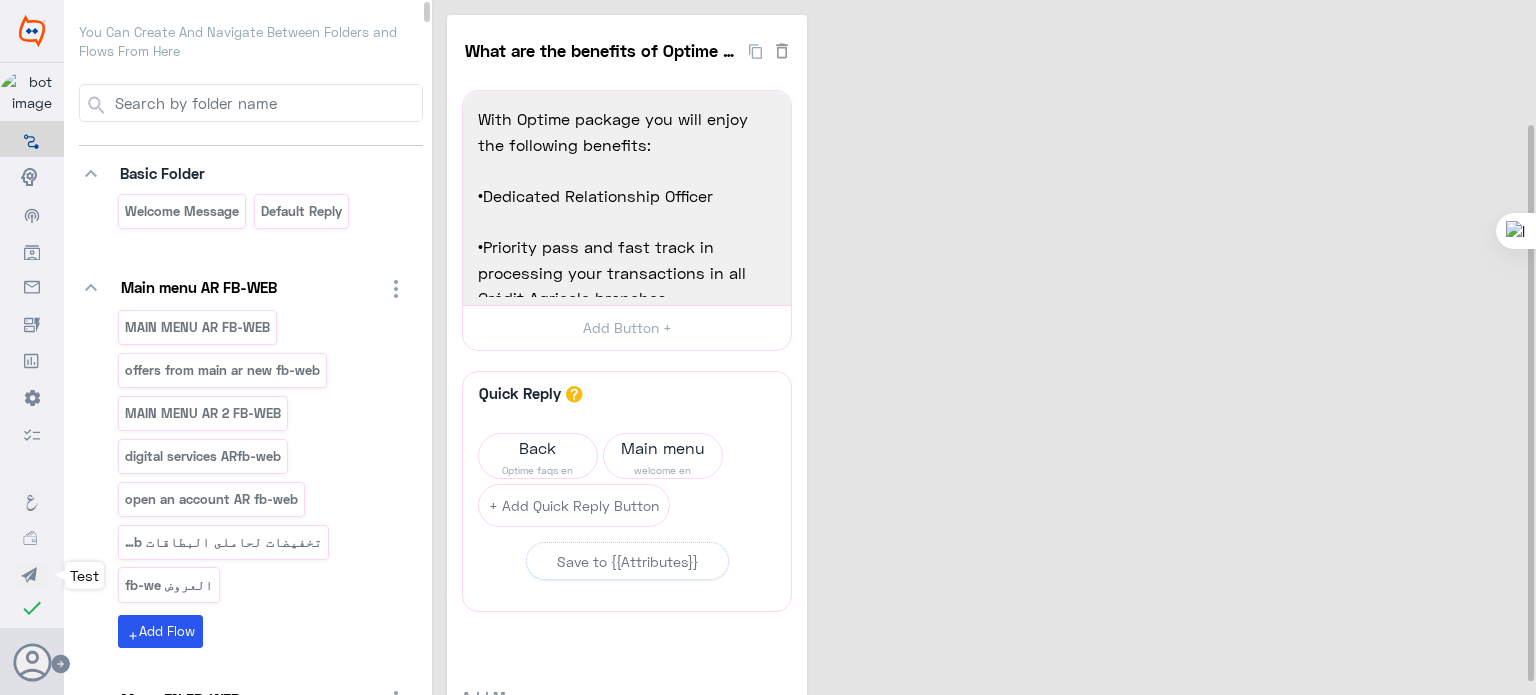 scroll, scrollTop: 0, scrollLeft: 0, axis: both 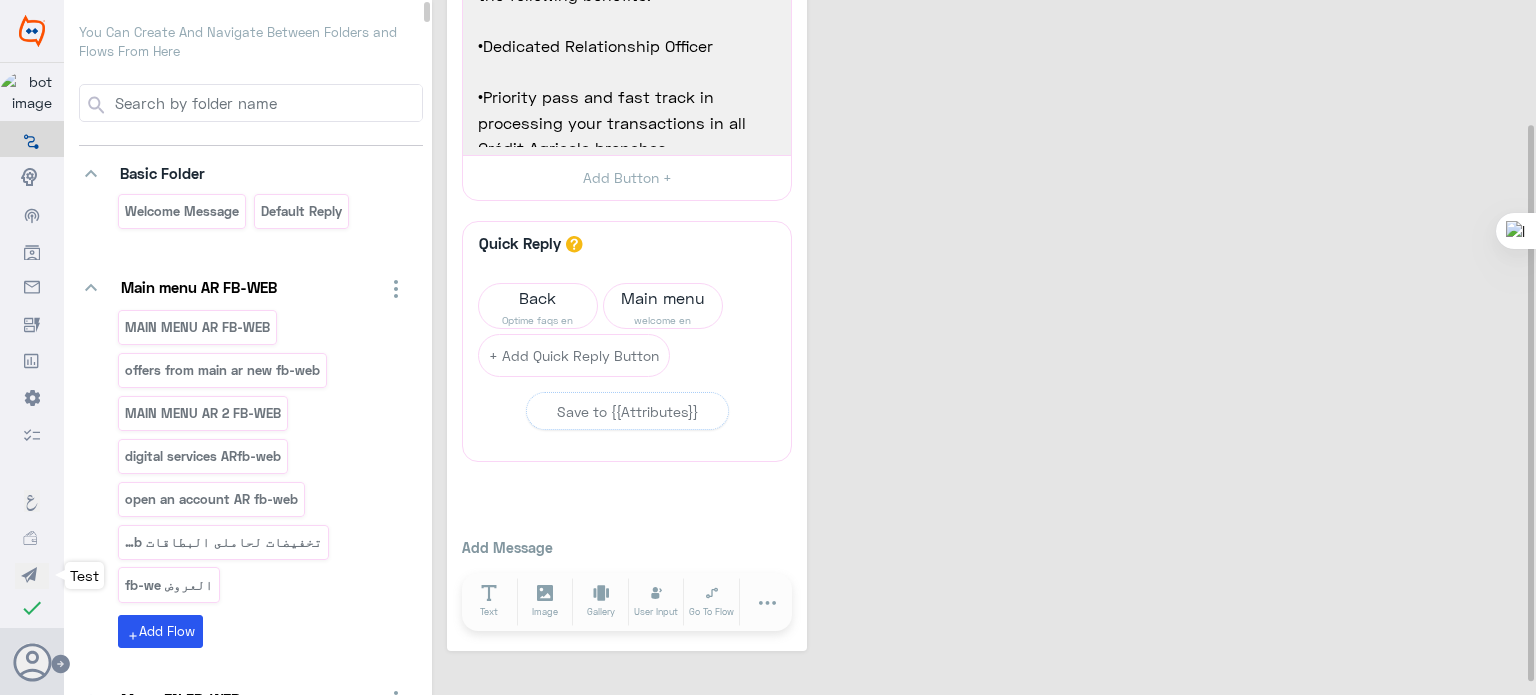 click at bounding box center [32, 577] 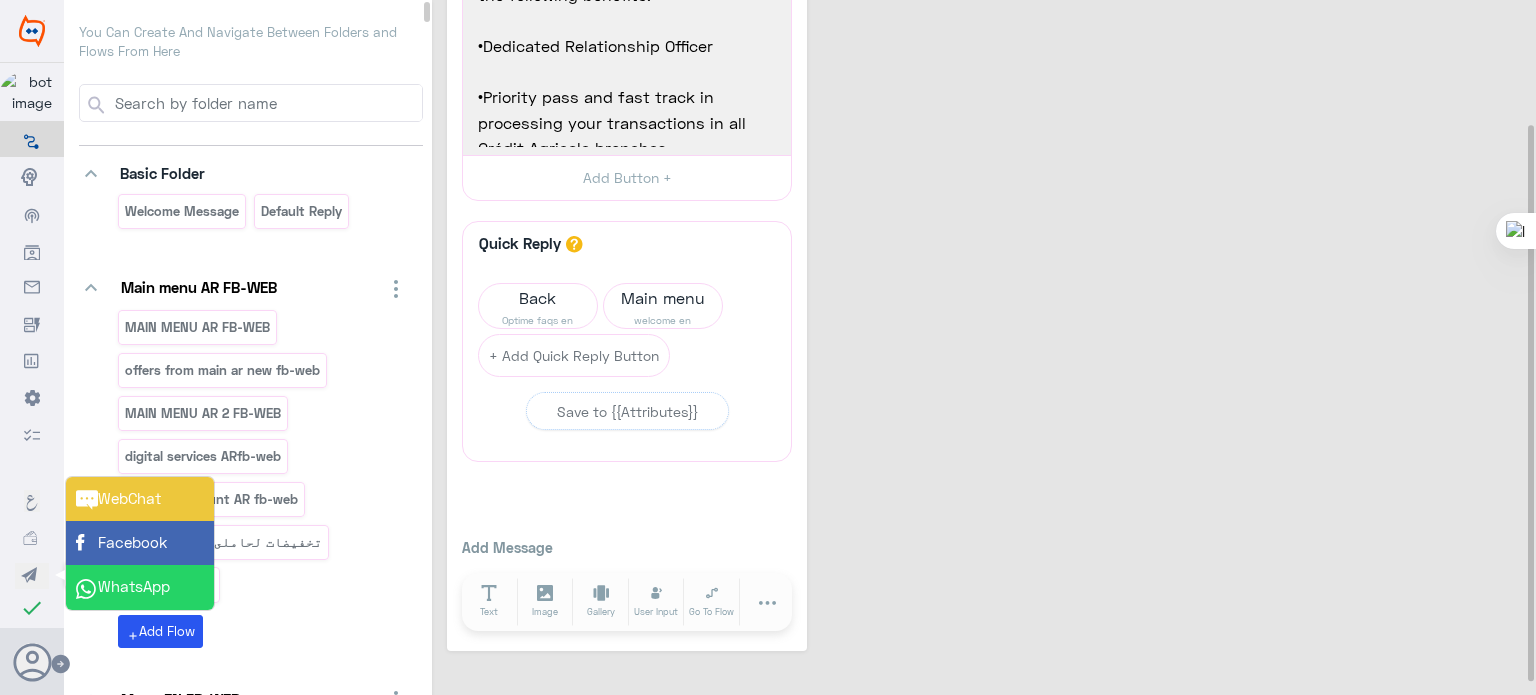 click on "WhatsApp" at bounding box center [121, 542] 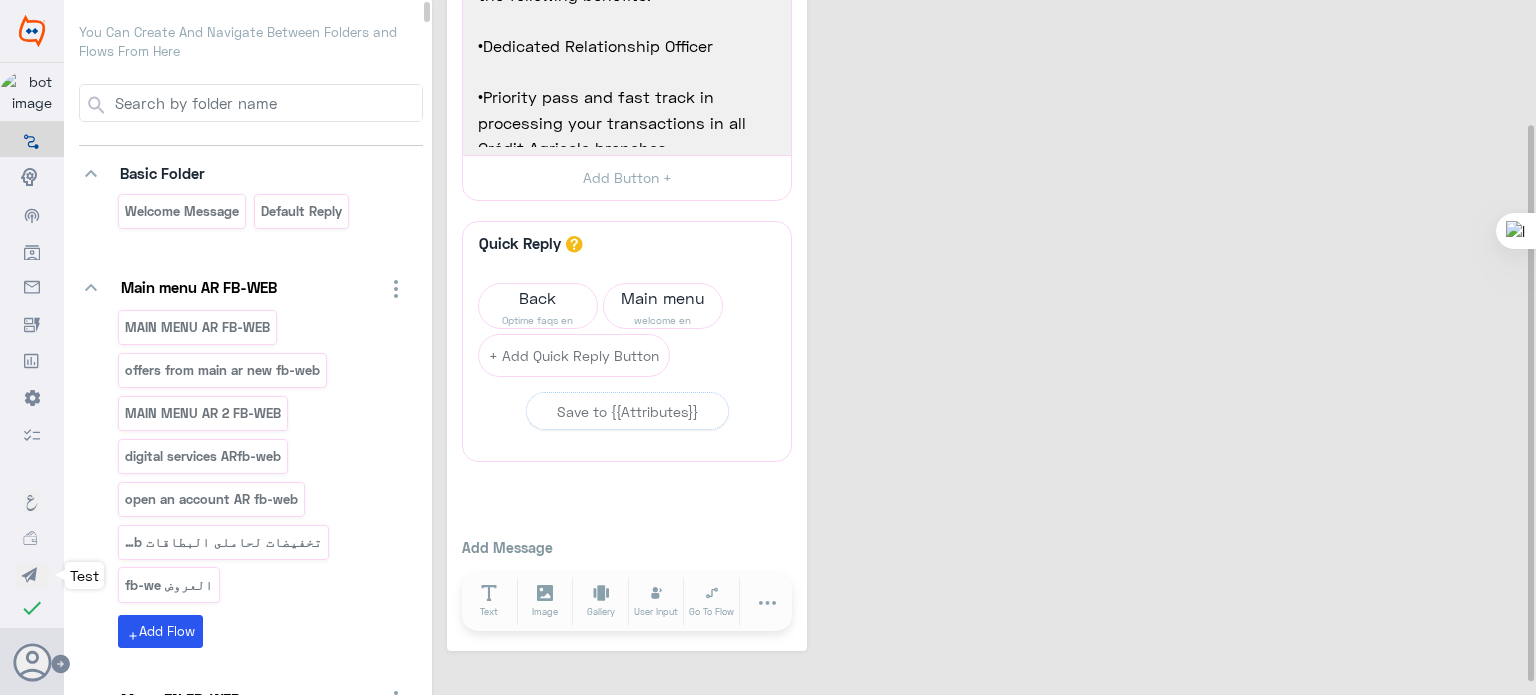 click at bounding box center [32, 577] 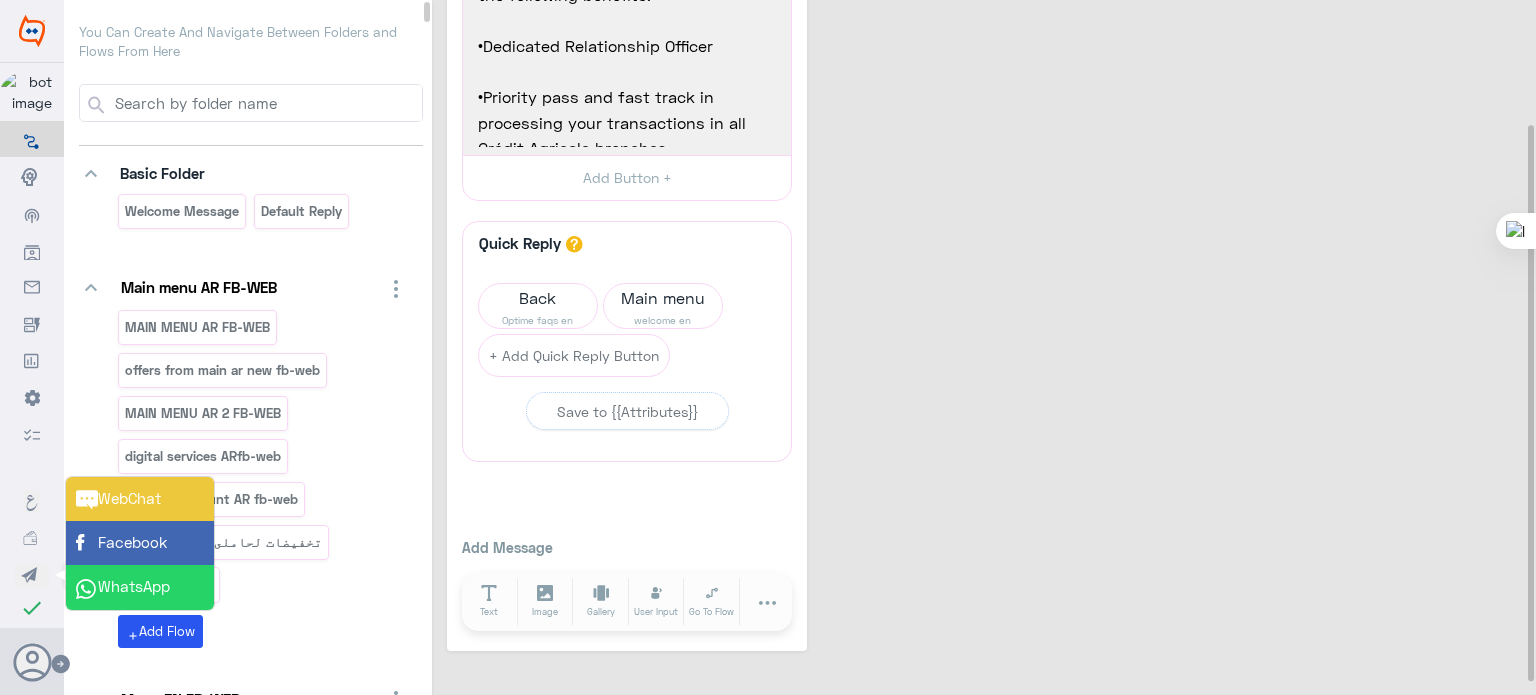 click on "WhatsApp" at bounding box center (121, 542) 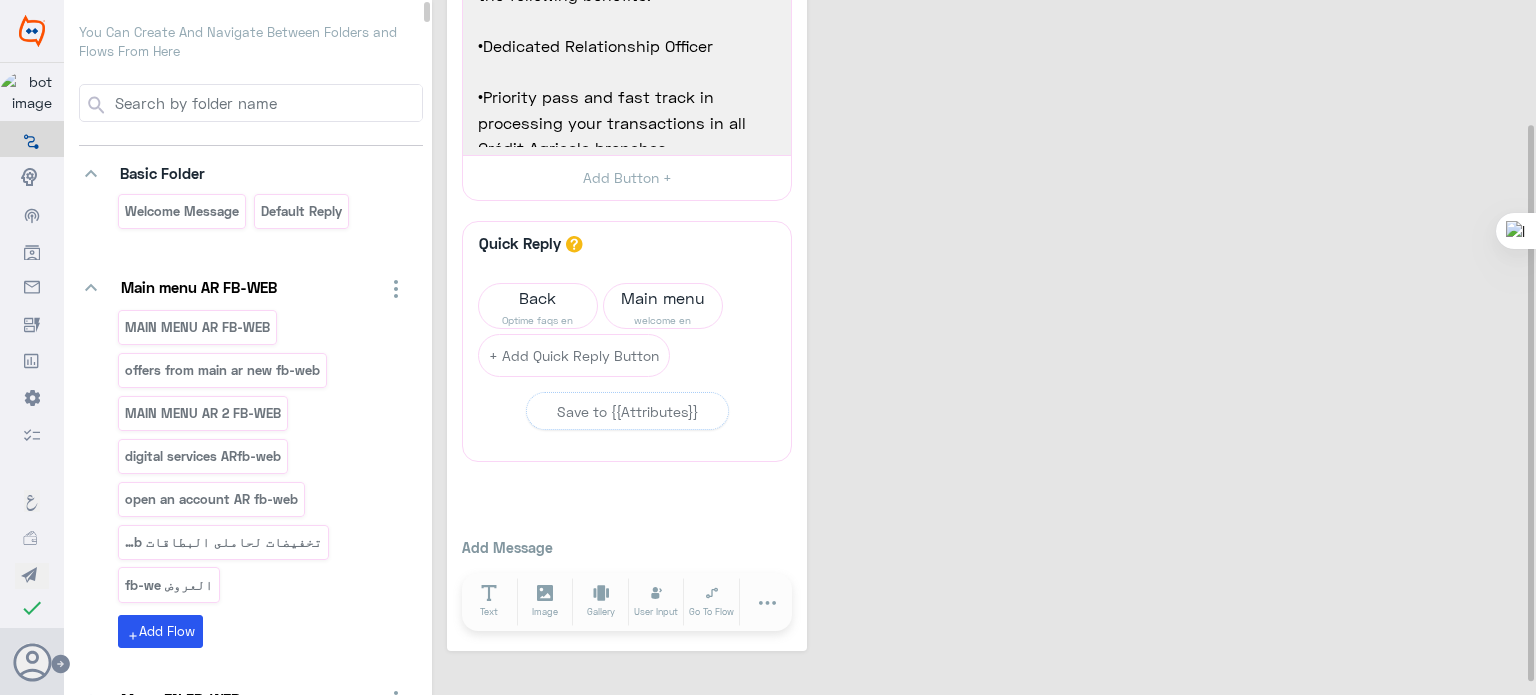 scroll, scrollTop: 204, scrollLeft: 0, axis: vertical 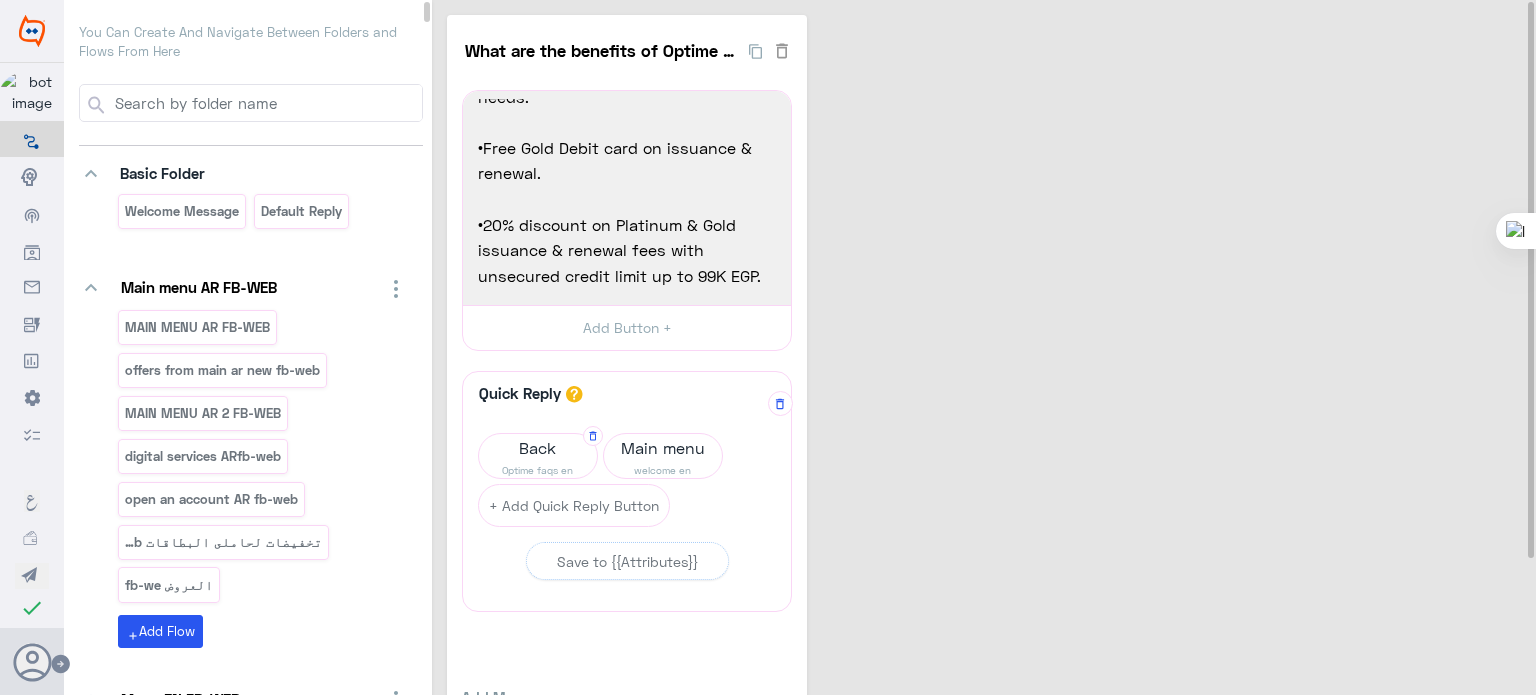 click on "Back" at bounding box center [538, 448] 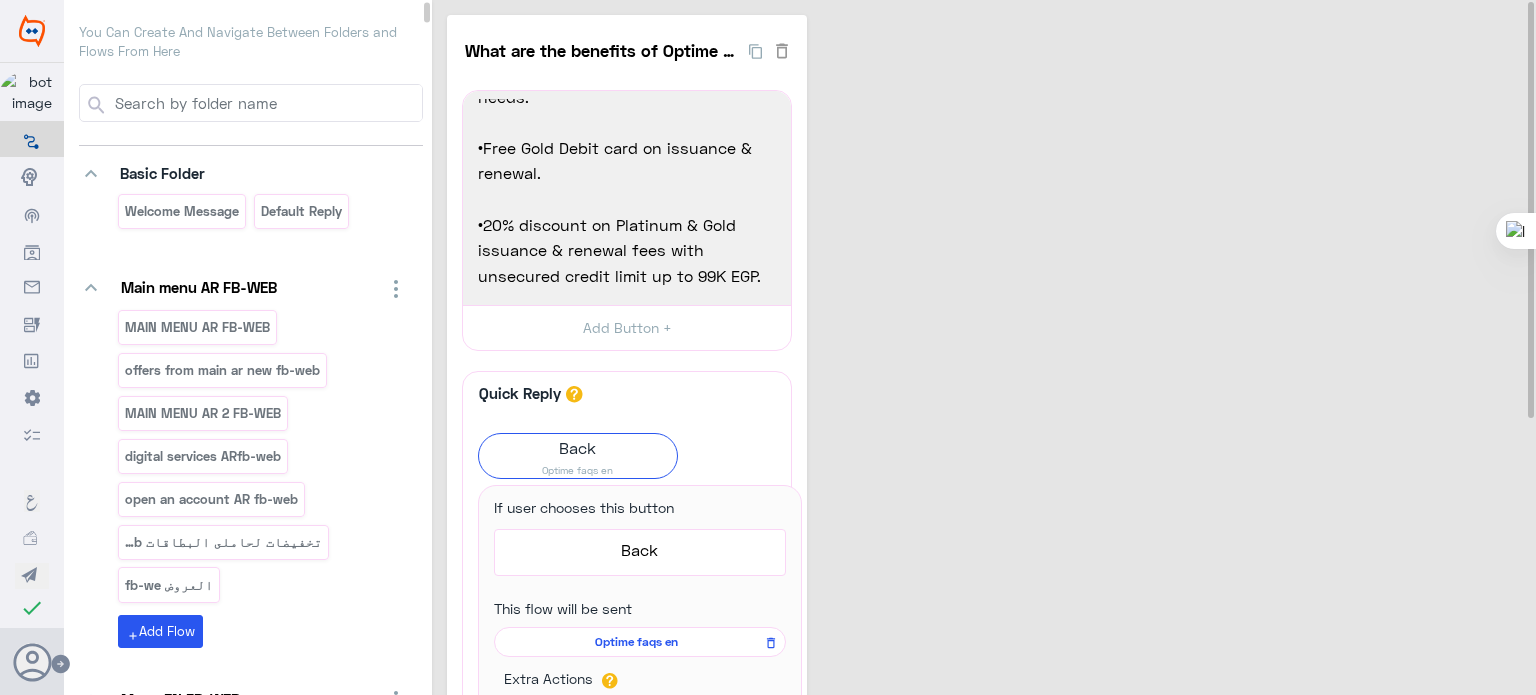 scroll, scrollTop: 63, scrollLeft: 0, axis: vertical 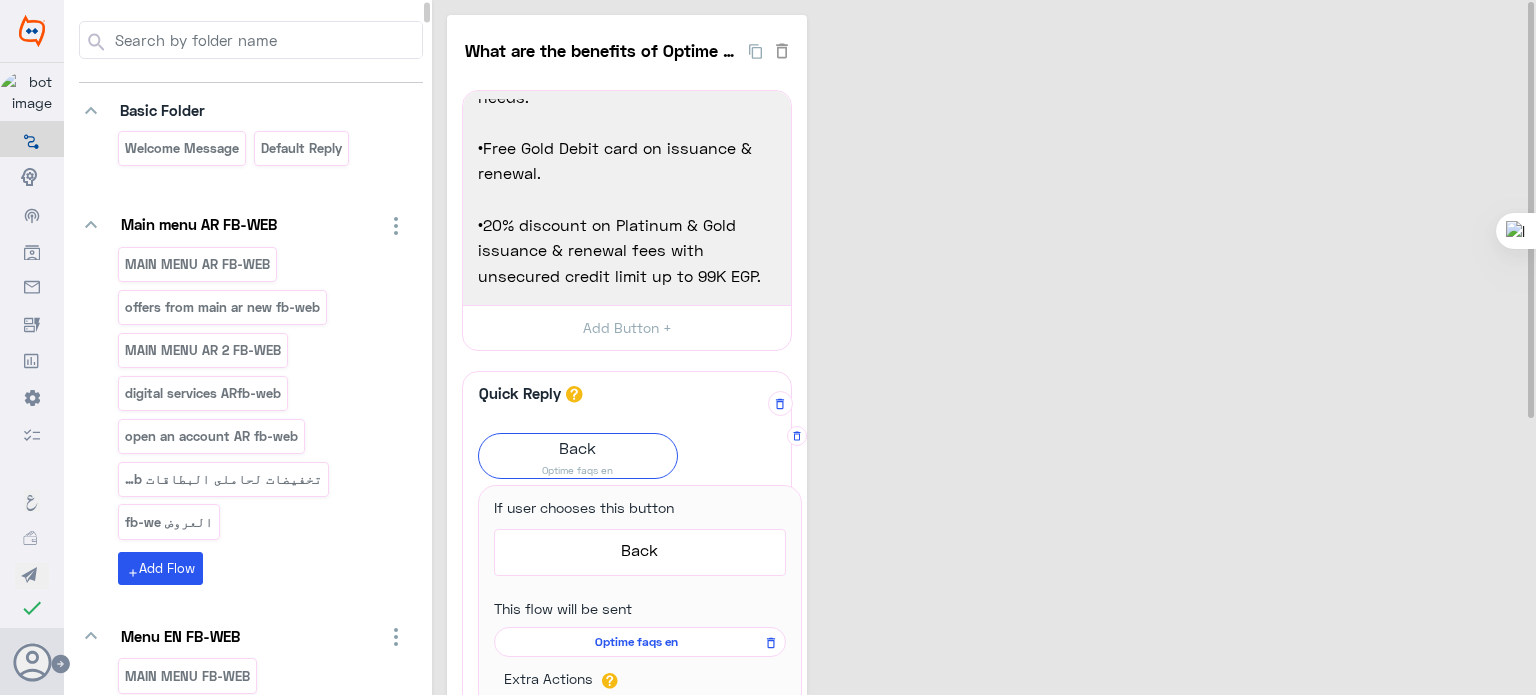 click on "Optime faqs en" at bounding box center [636, 642] 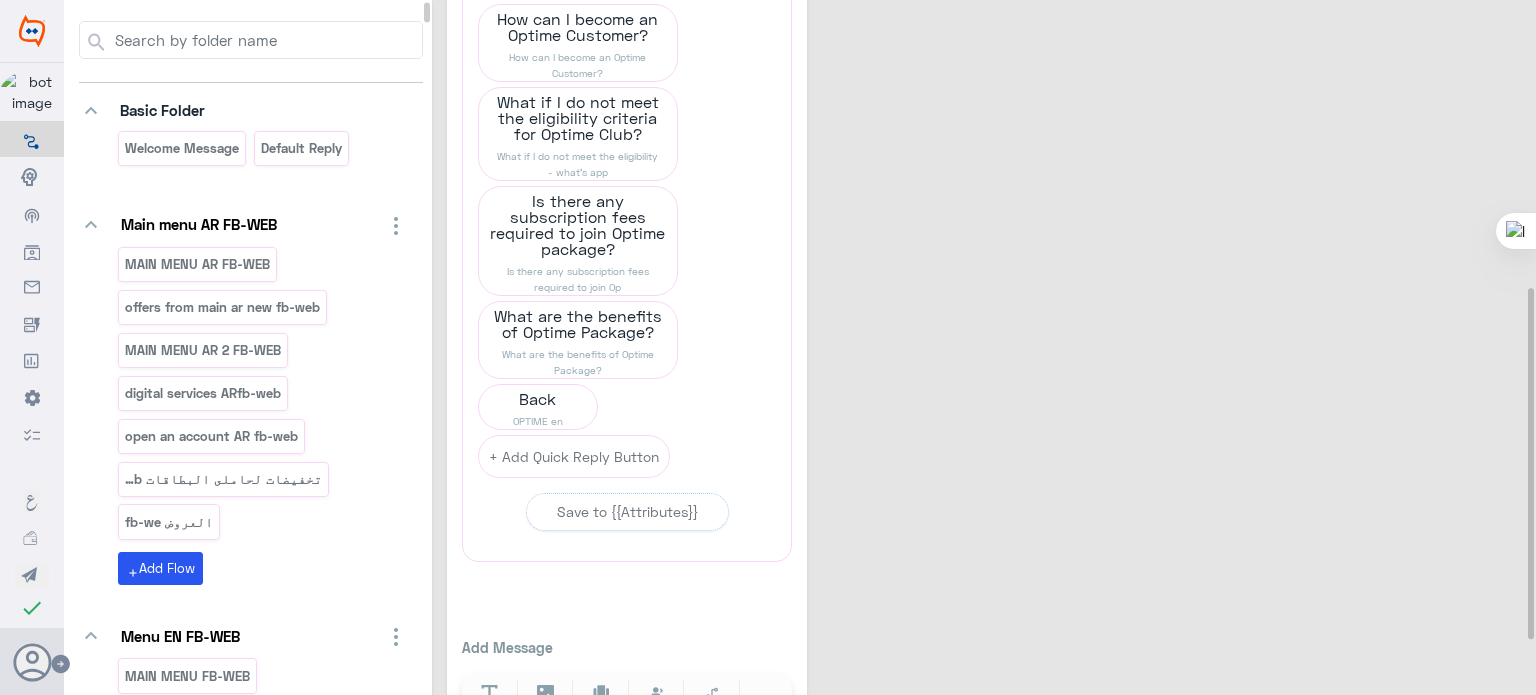 scroll, scrollTop: 564, scrollLeft: 0, axis: vertical 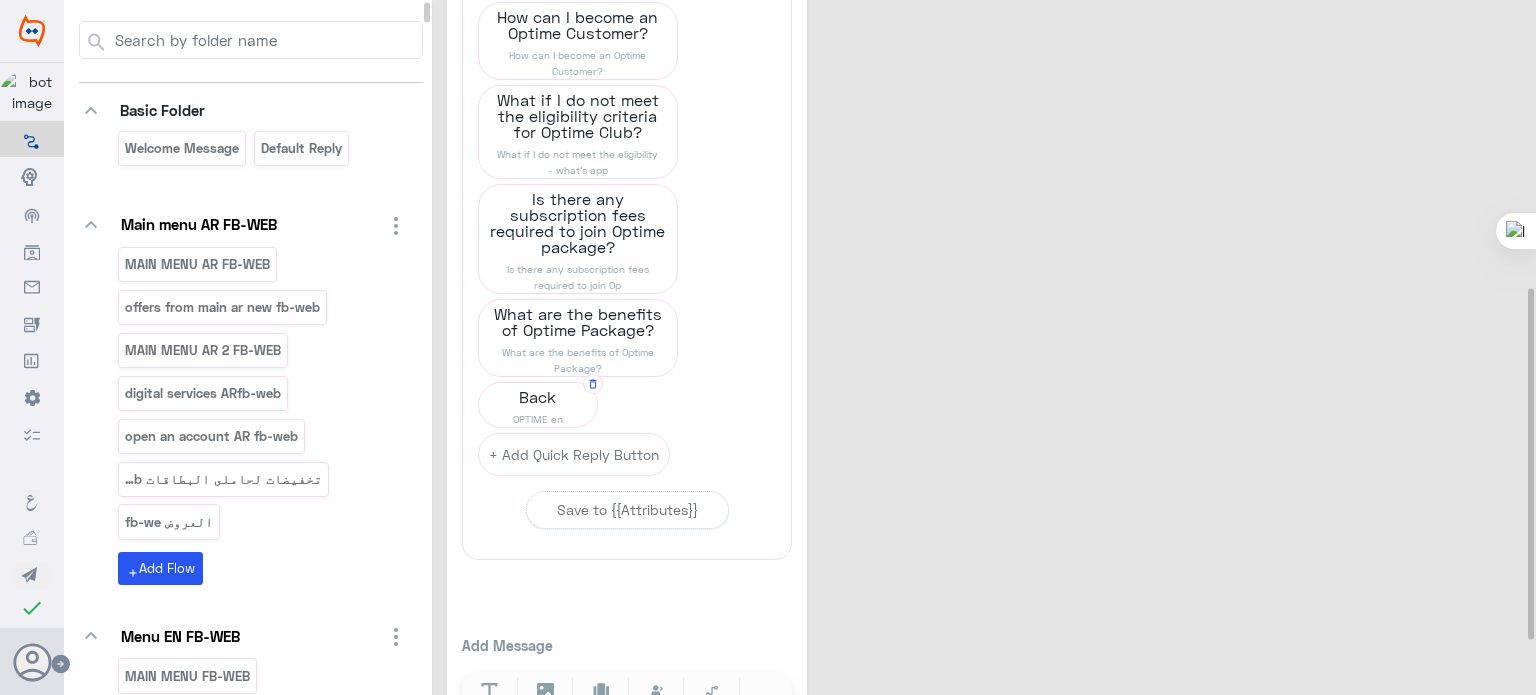 click on "Back" at bounding box center [578, 25] 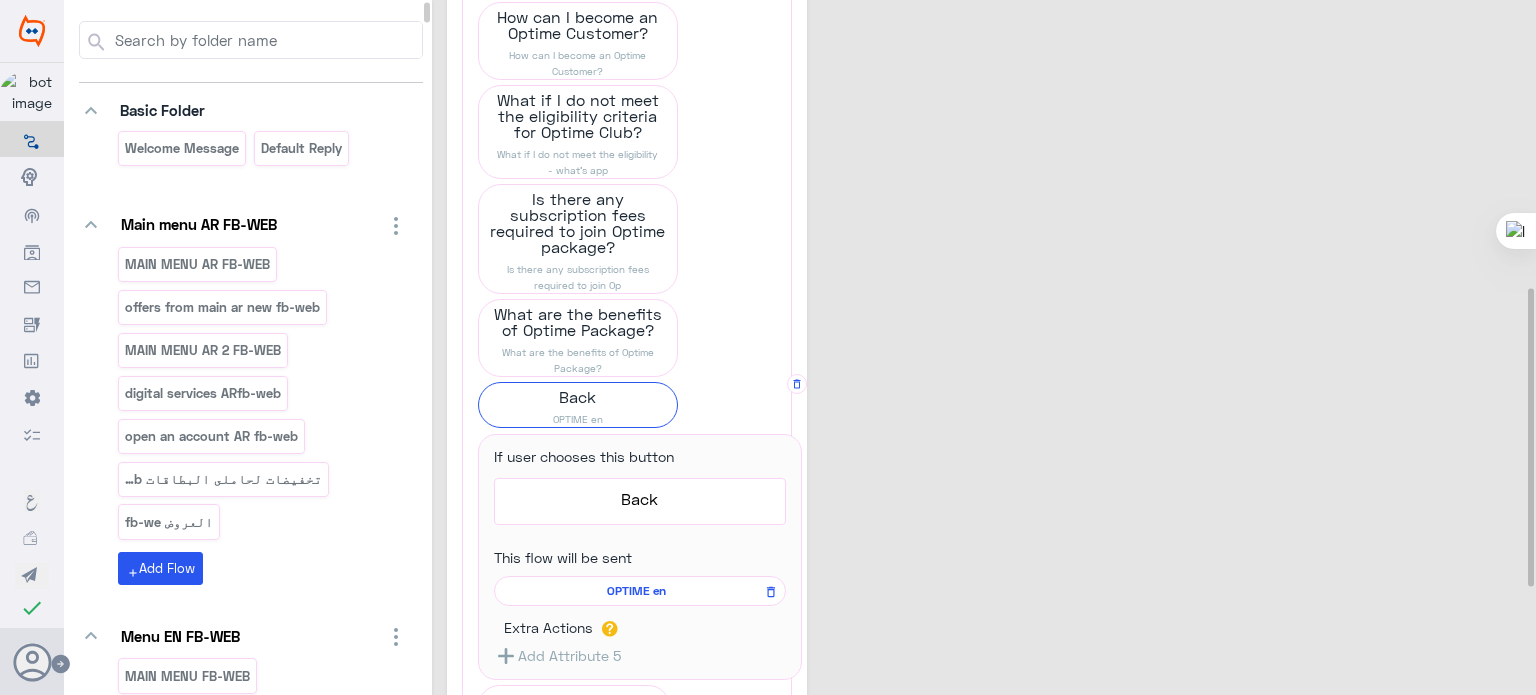click on "OPTIME en" at bounding box center [636, 591] 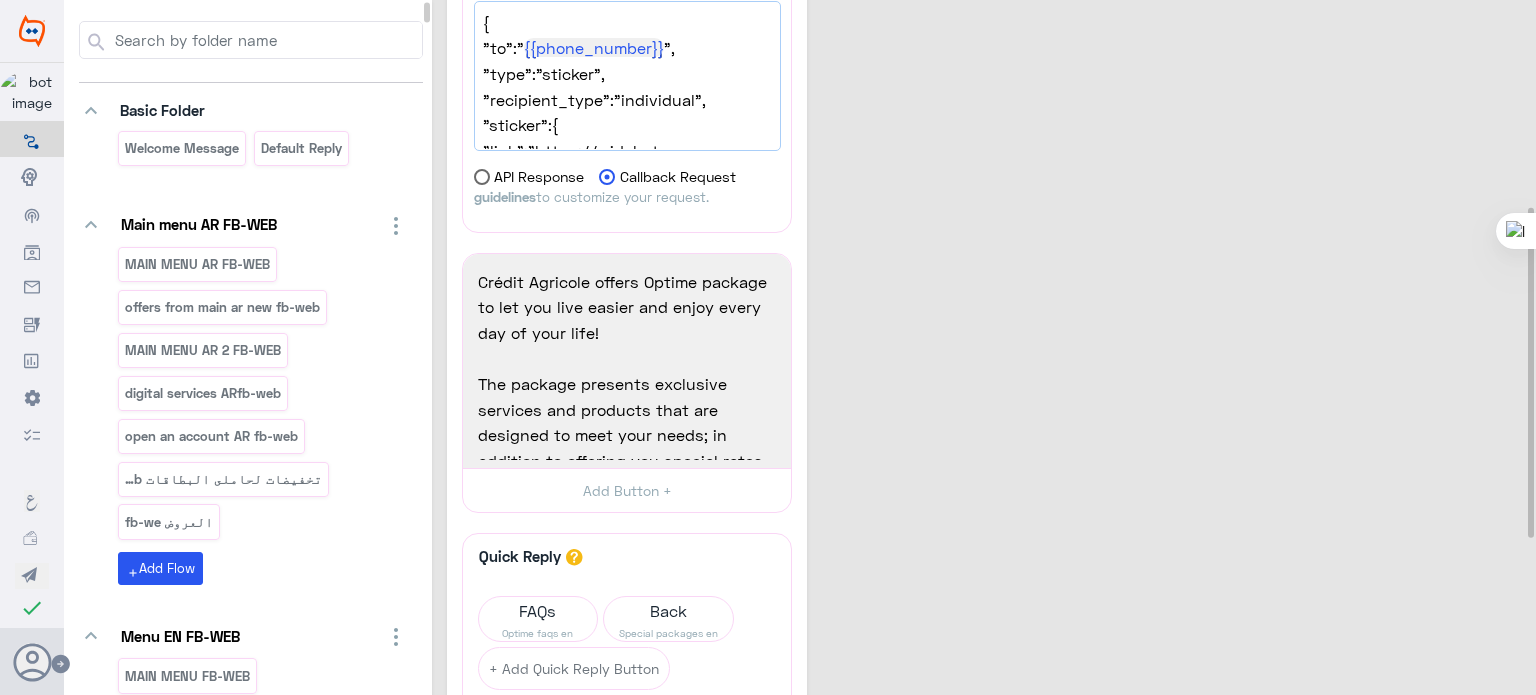 scroll, scrollTop: 447, scrollLeft: 0, axis: vertical 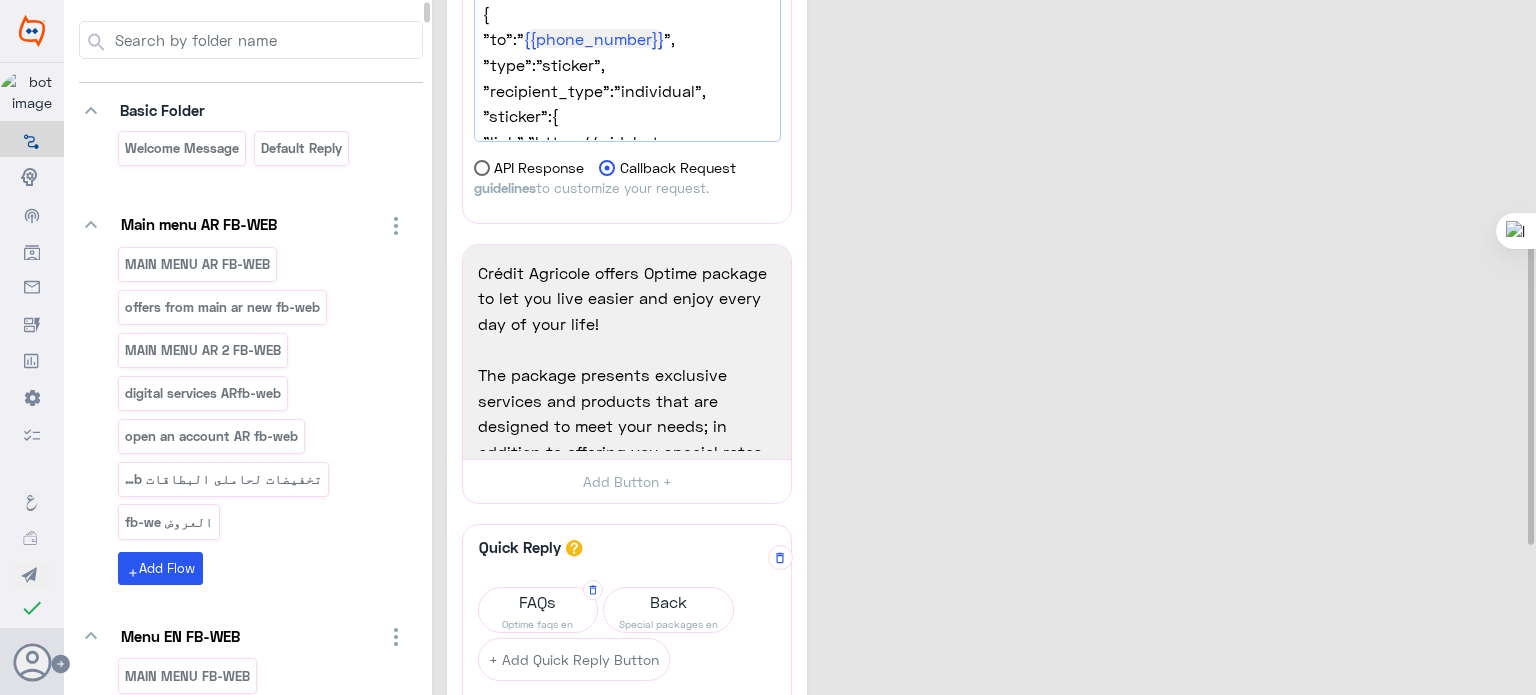 click on "FAQs" at bounding box center [538, 602] 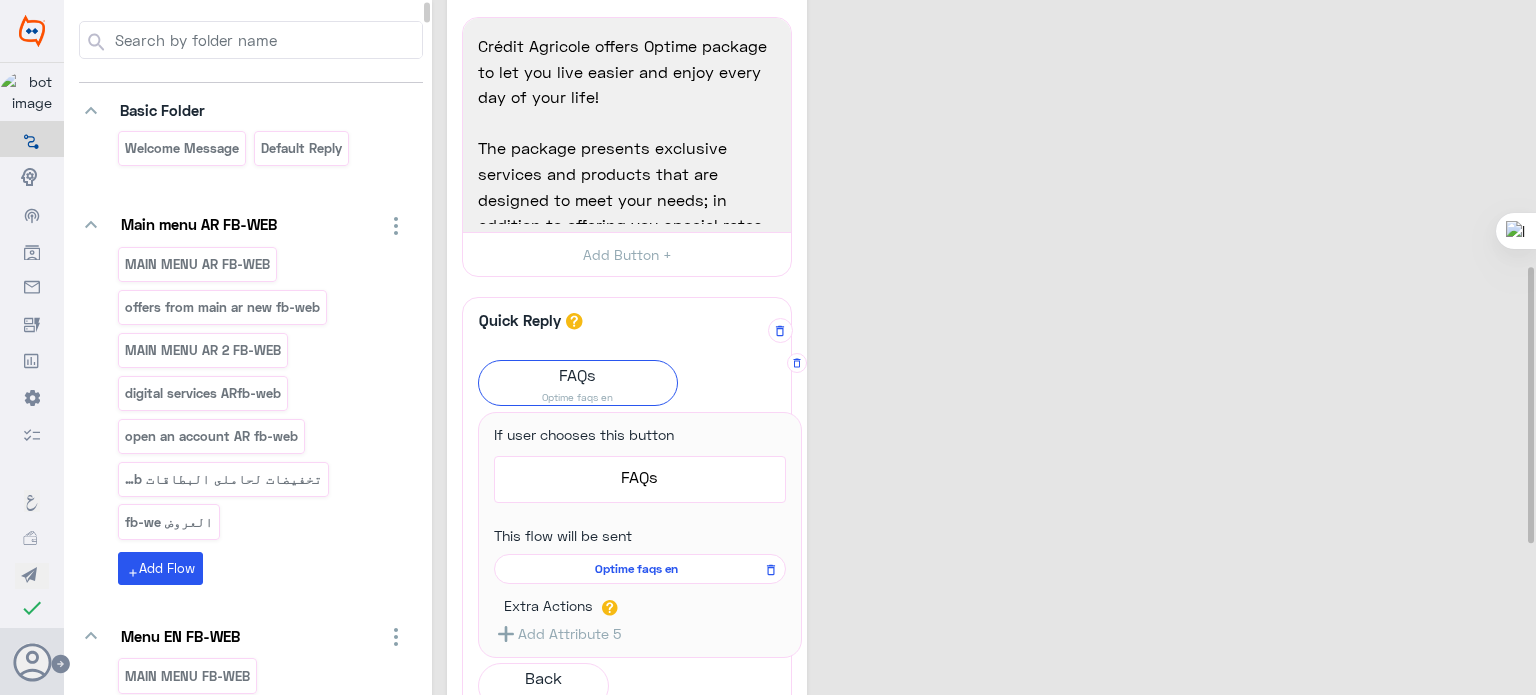 scroll, scrollTop: 668, scrollLeft: 0, axis: vertical 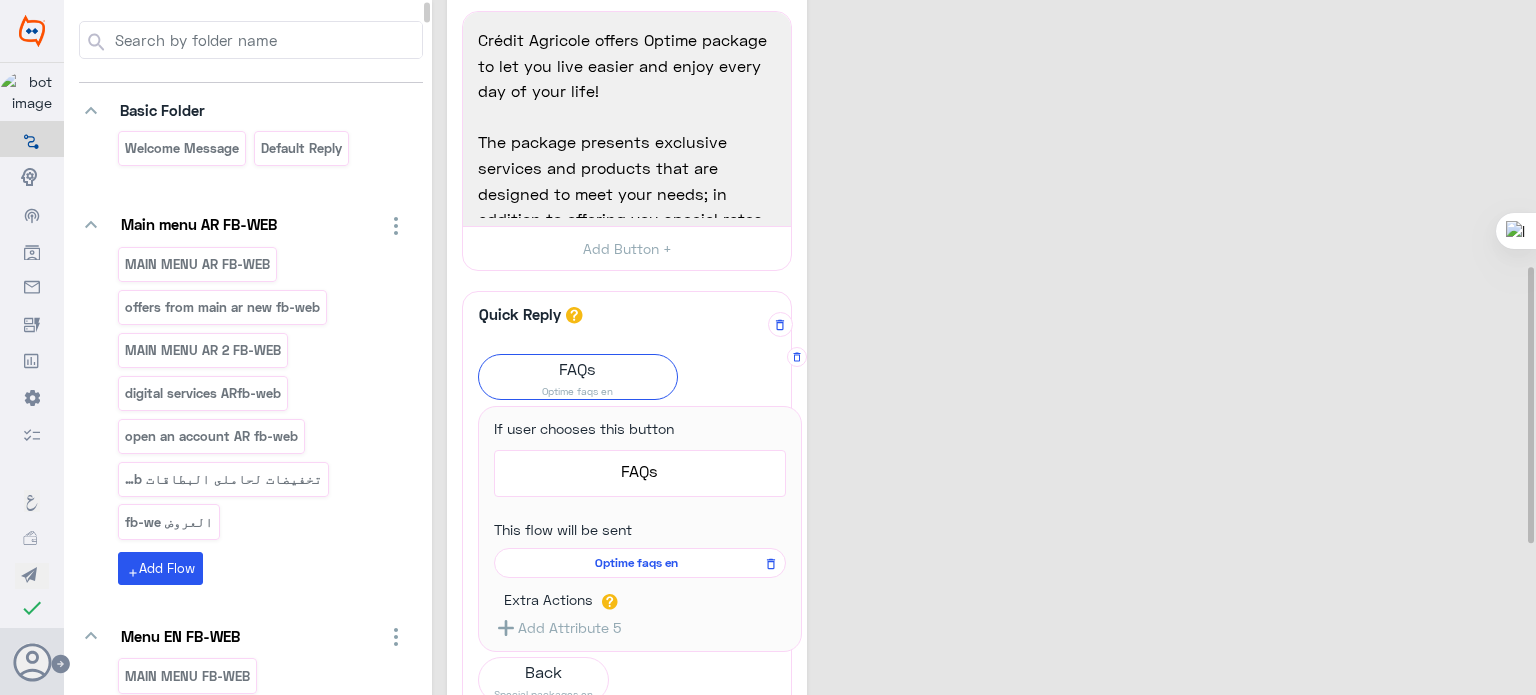 click on "Optime faqs en" at bounding box center (636, 563) 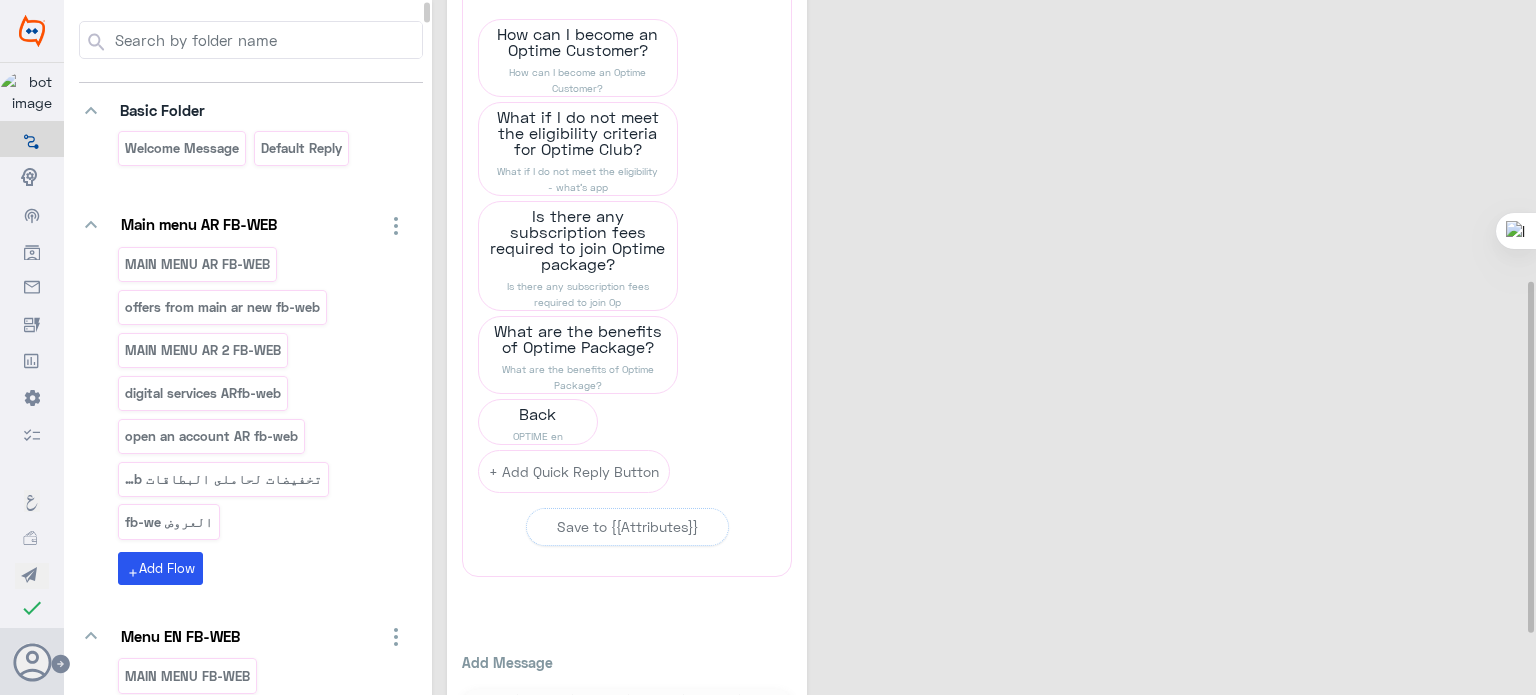 scroll, scrollTop: 556, scrollLeft: 0, axis: vertical 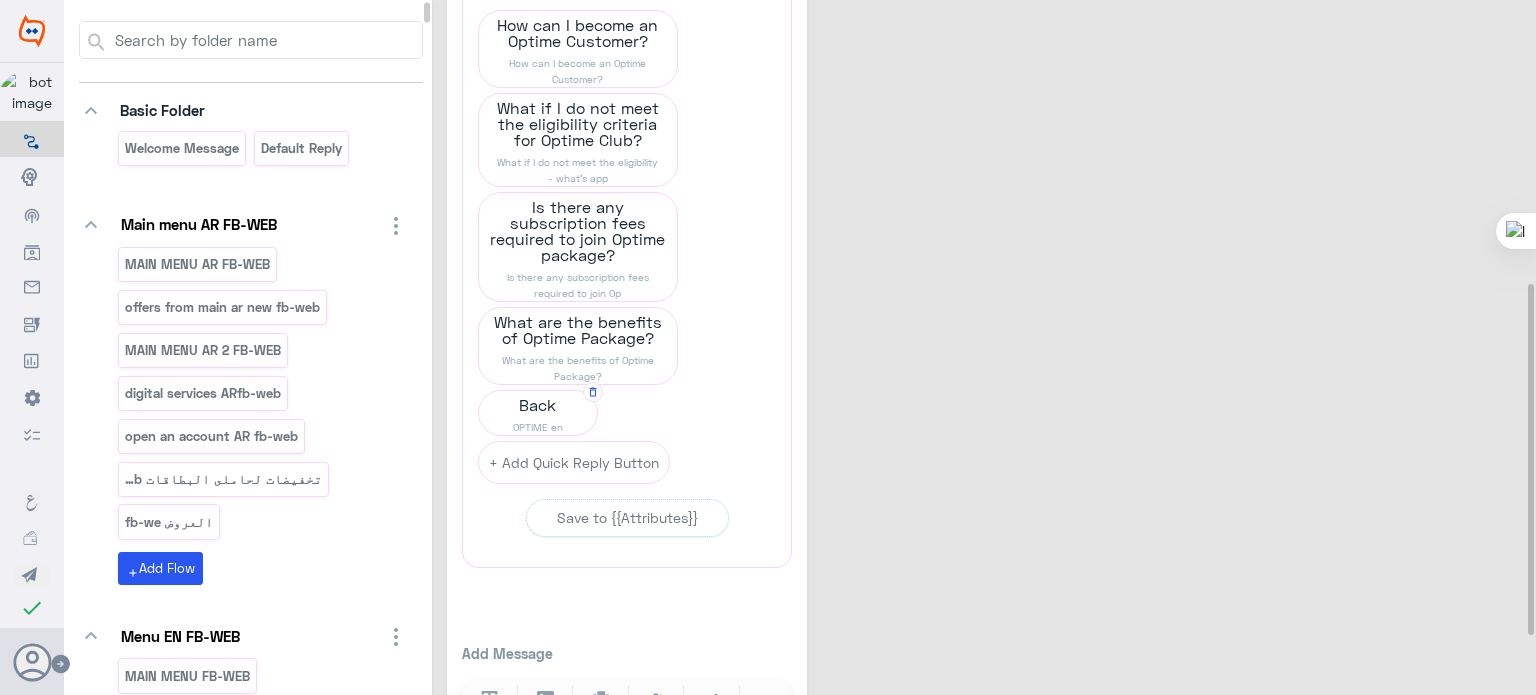 click on "OPTIME en" at bounding box center [578, 71] 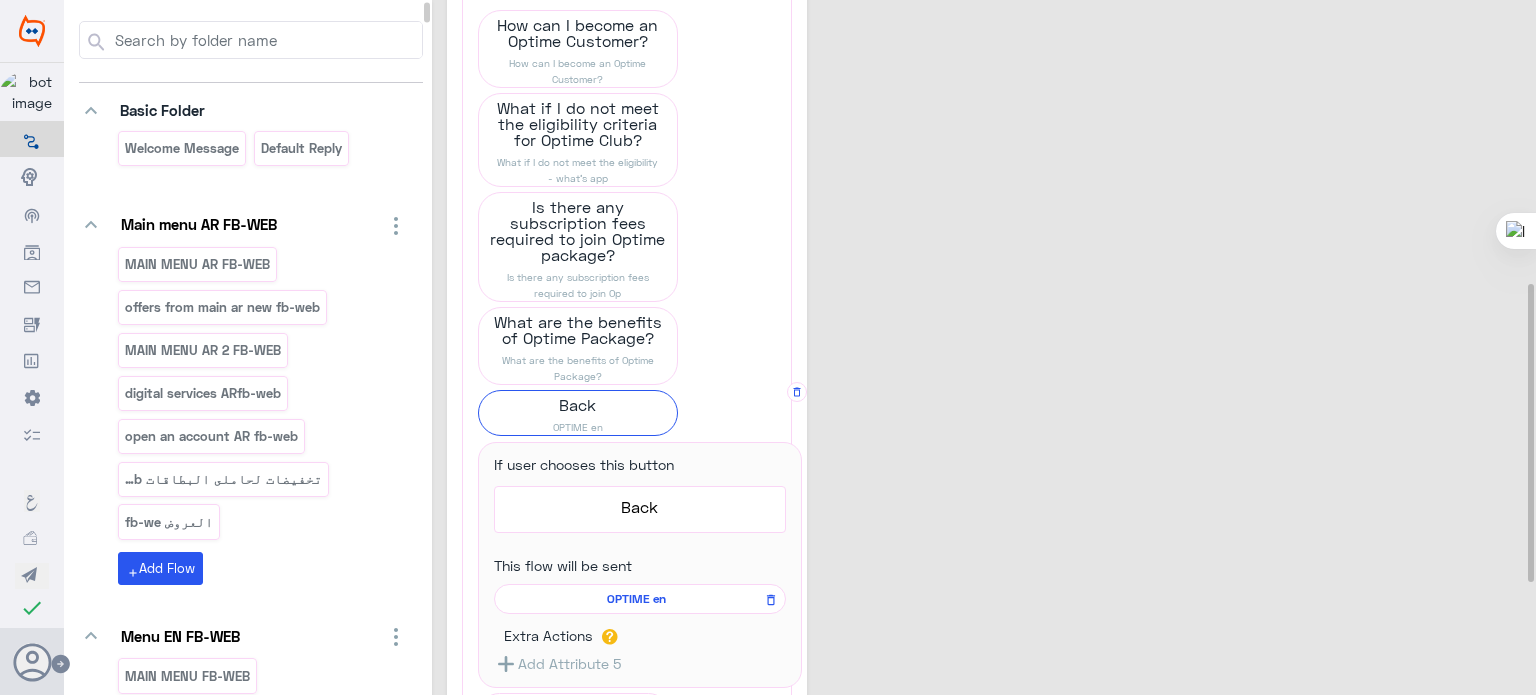 click on "OPTIME en" at bounding box center (636, 599) 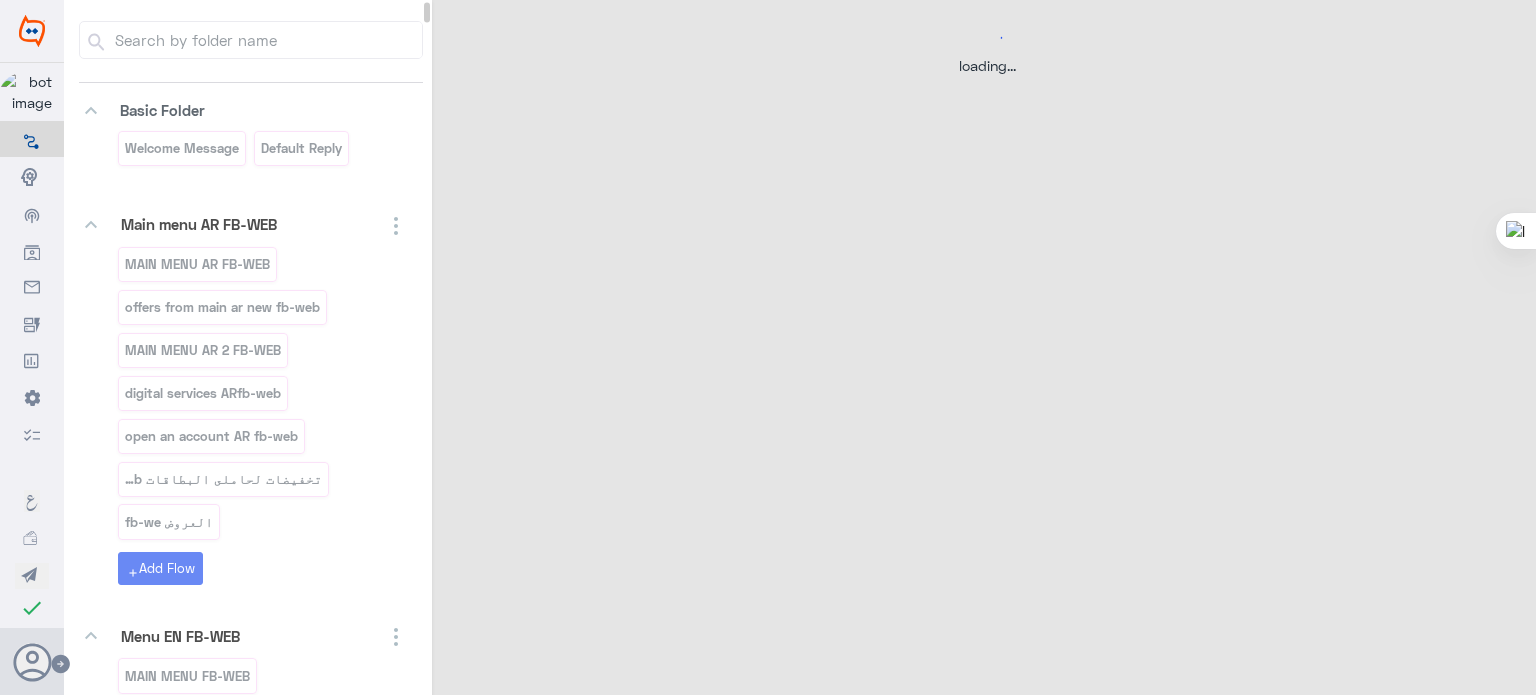 scroll, scrollTop: 0, scrollLeft: 0, axis: both 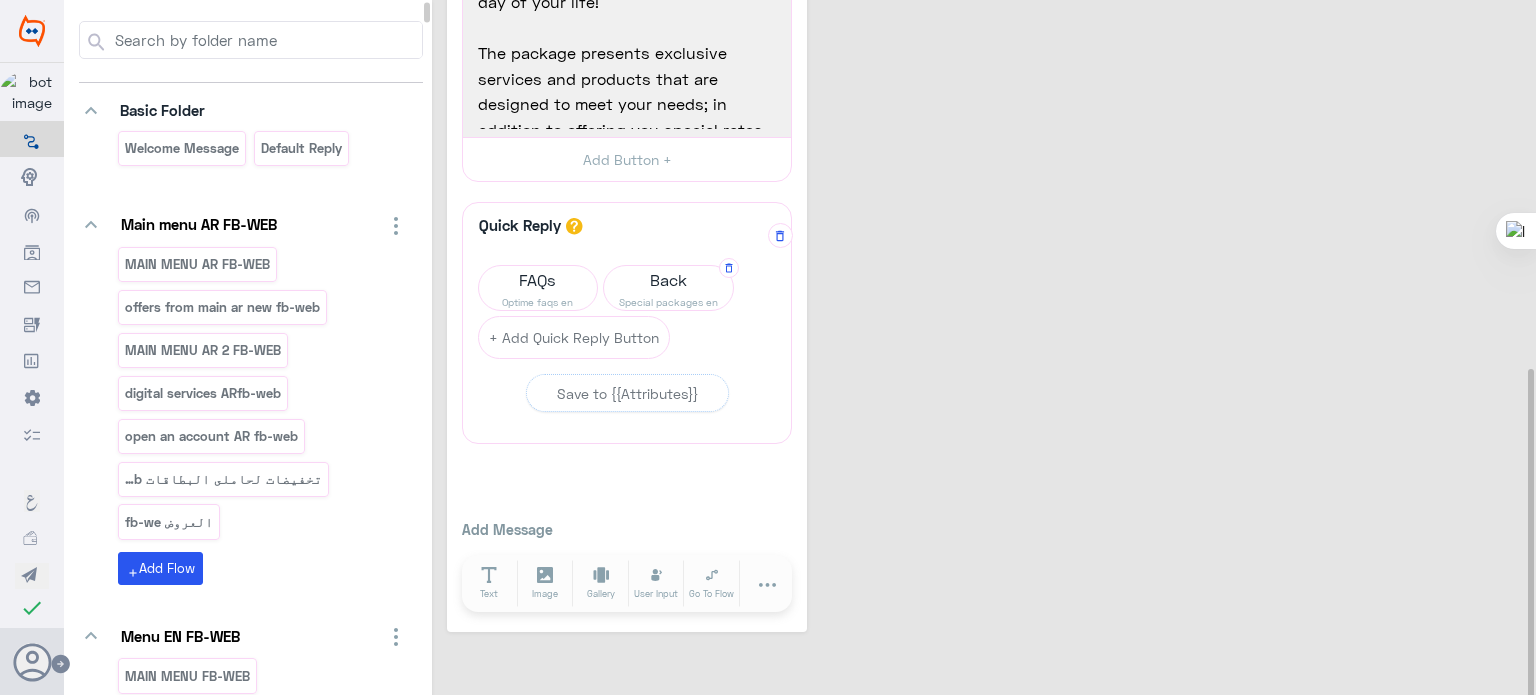 click on "Back" at bounding box center [538, 280] 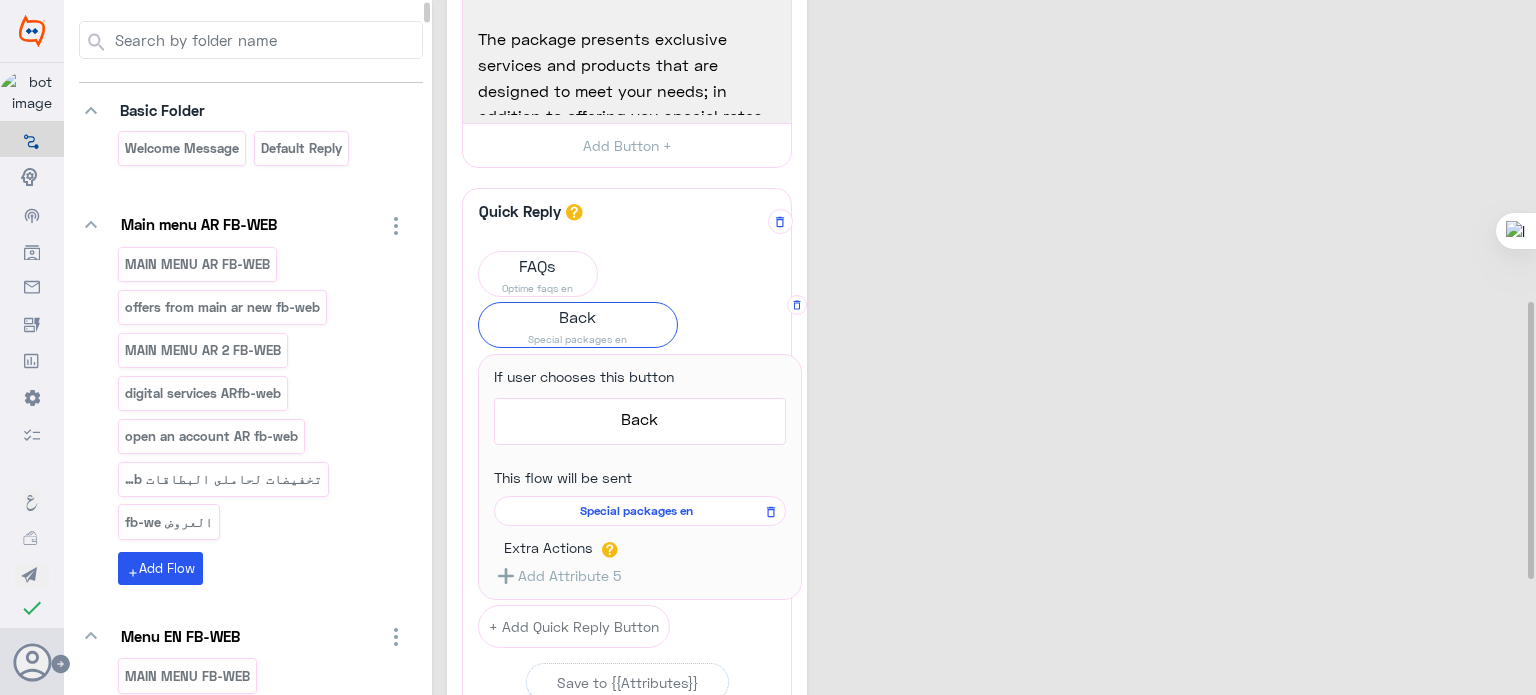 scroll, scrollTop: 758, scrollLeft: 0, axis: vertical 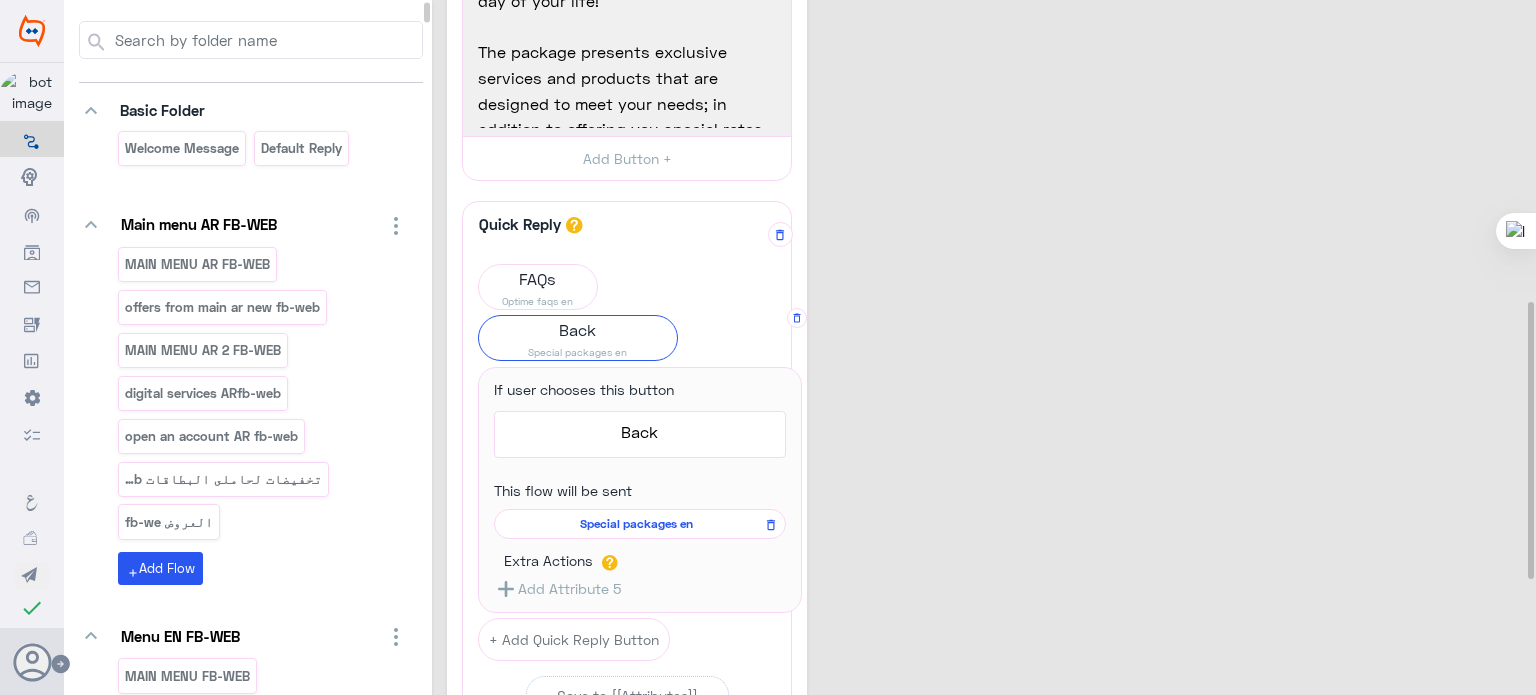 click on "Special packages en" at bounding box center (636, 524) 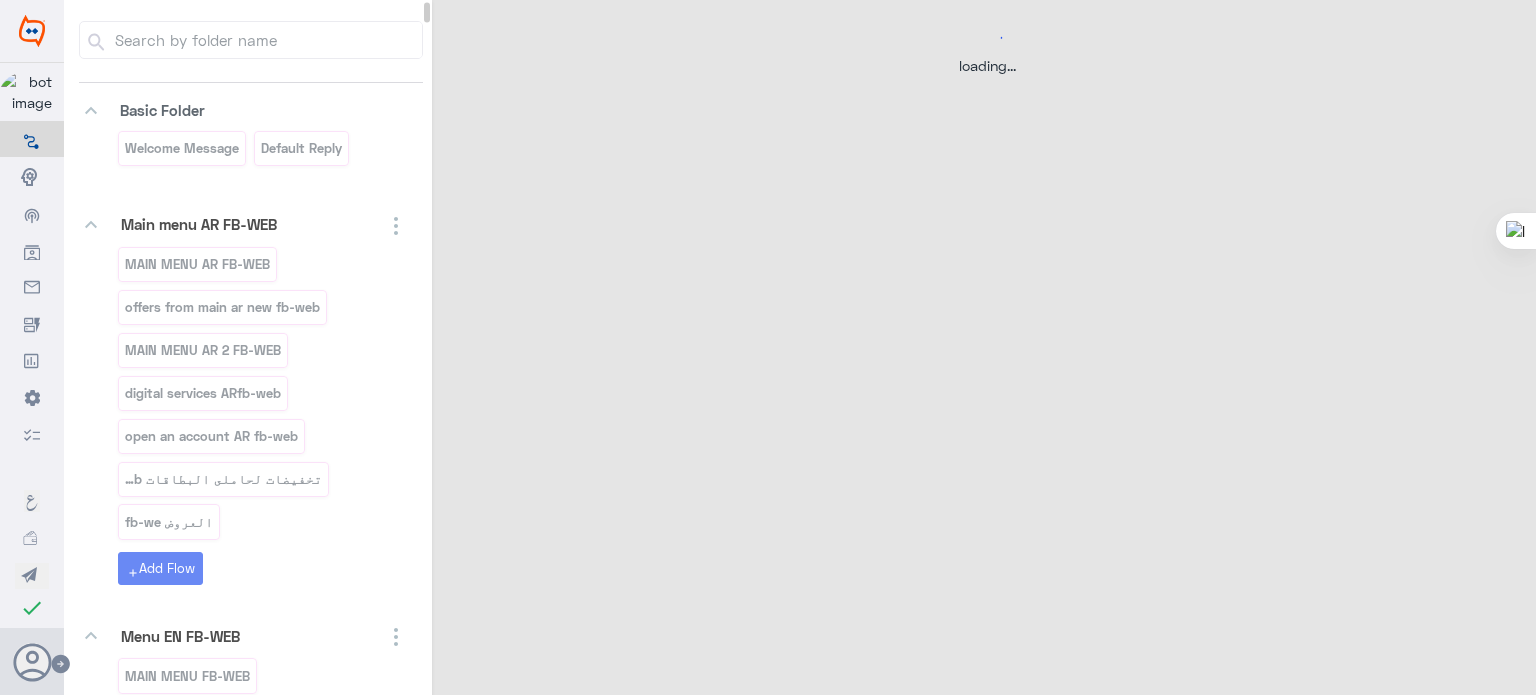 scroll, scrollTop: 0, scrollLeft: 0, axis: both 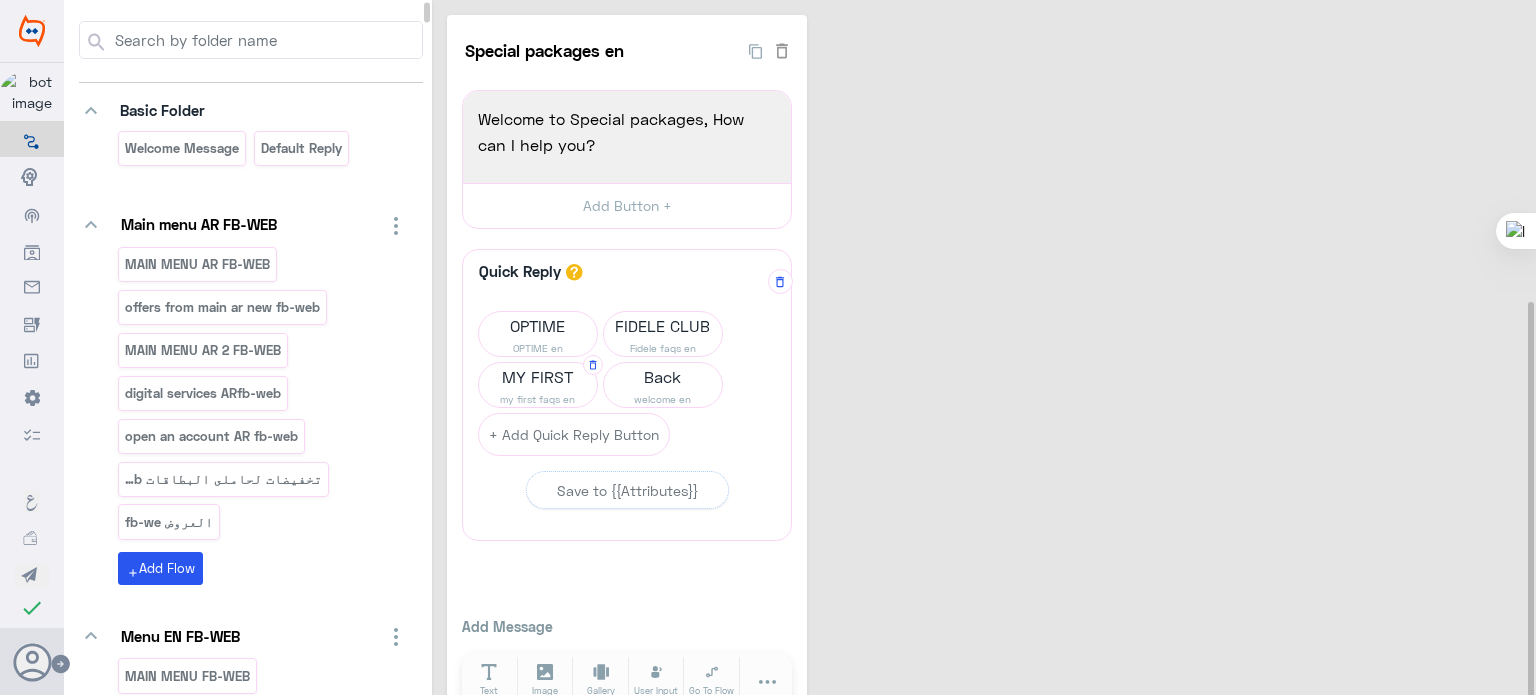 click on "MY FIRST" at bounding box center [538, 326] 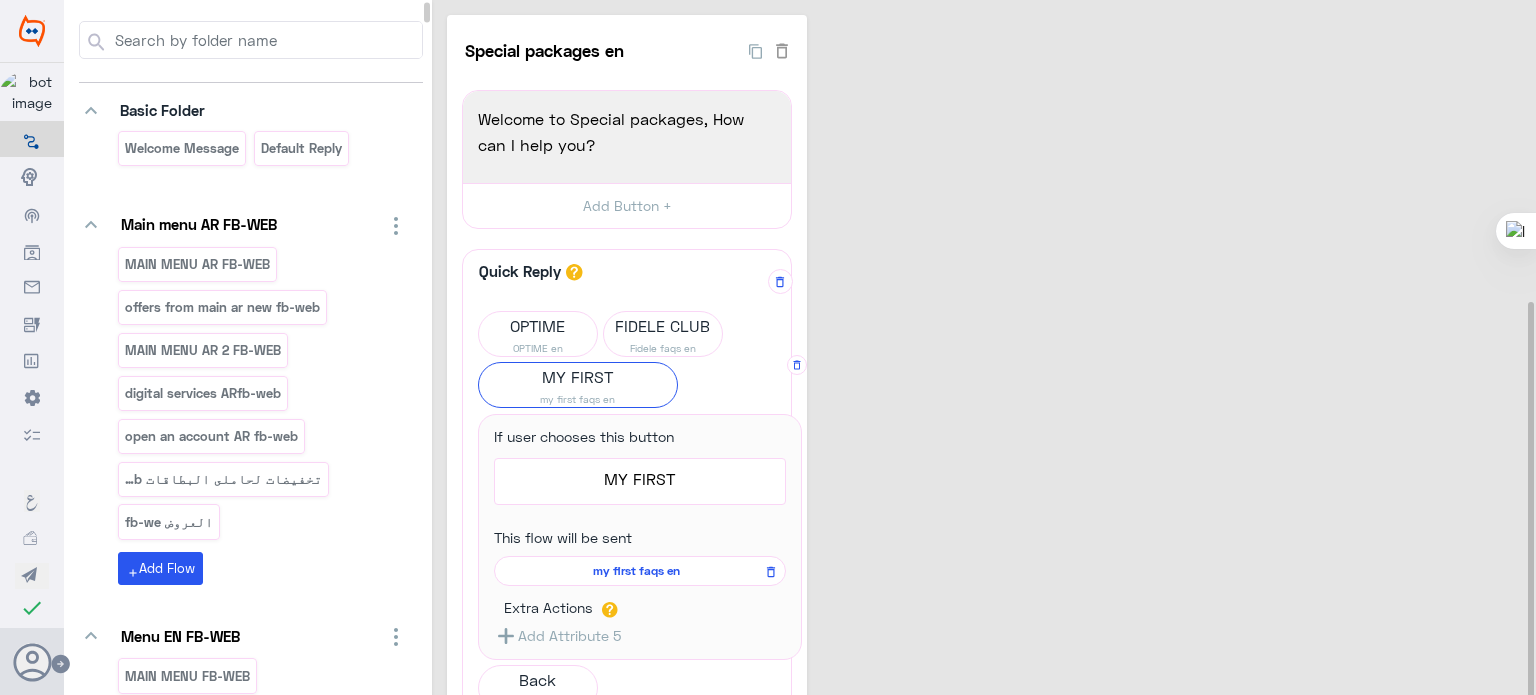 click on "my first faqs en" at bounding box center (636, 571) 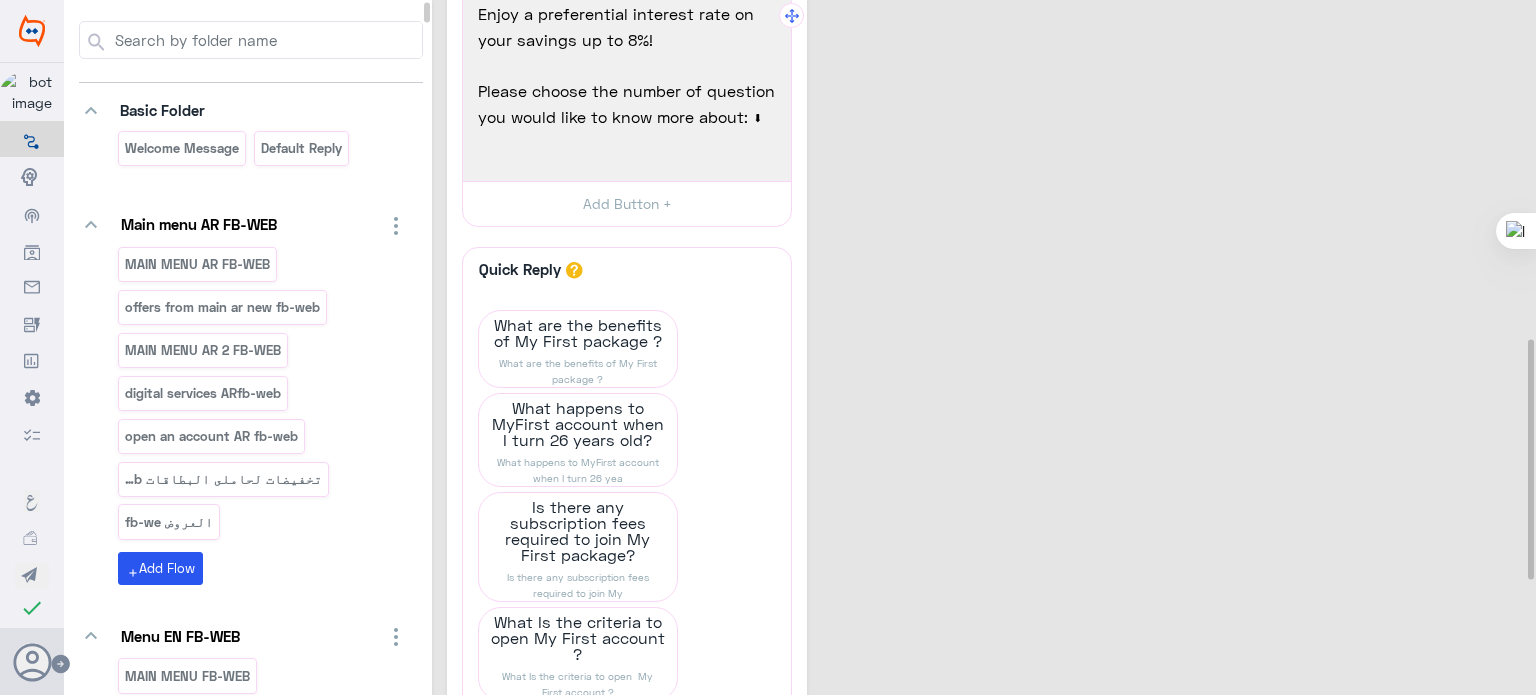 scroll, scrollTop: 984, scrollLeft: 0, axis: vertical 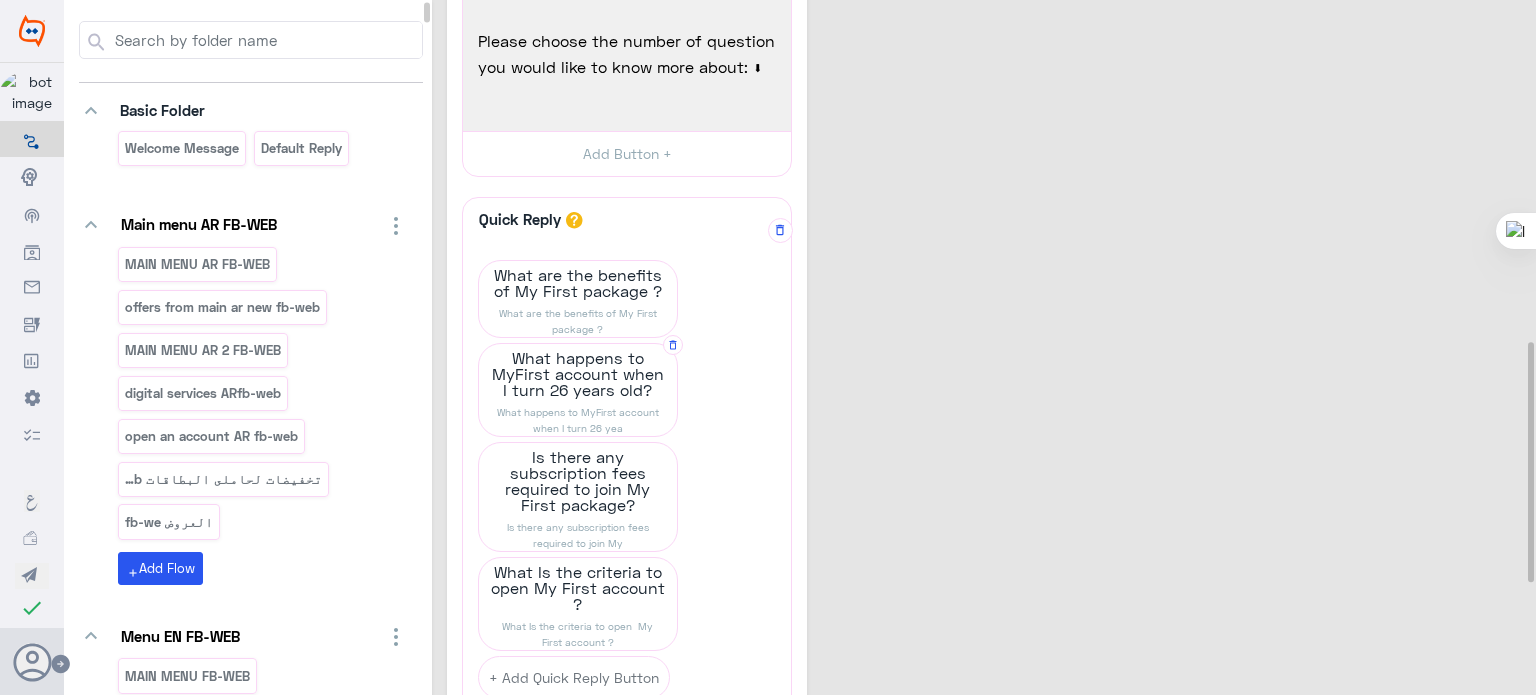 click on "What happens to MyFirst account when I turn 26 years old?" at bounding box center (578, 283) 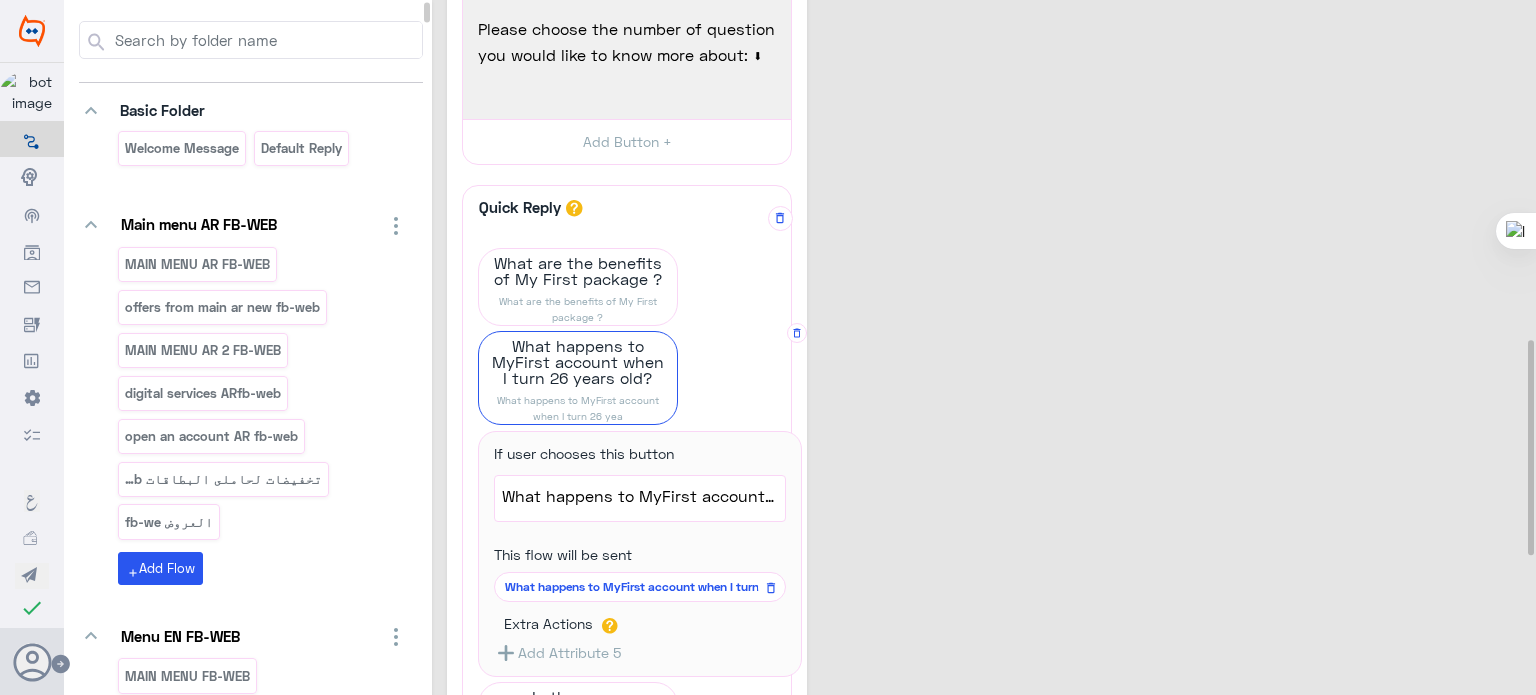 scroll, scrollTop: 1092, scrollLeft: 0, axis: vertical 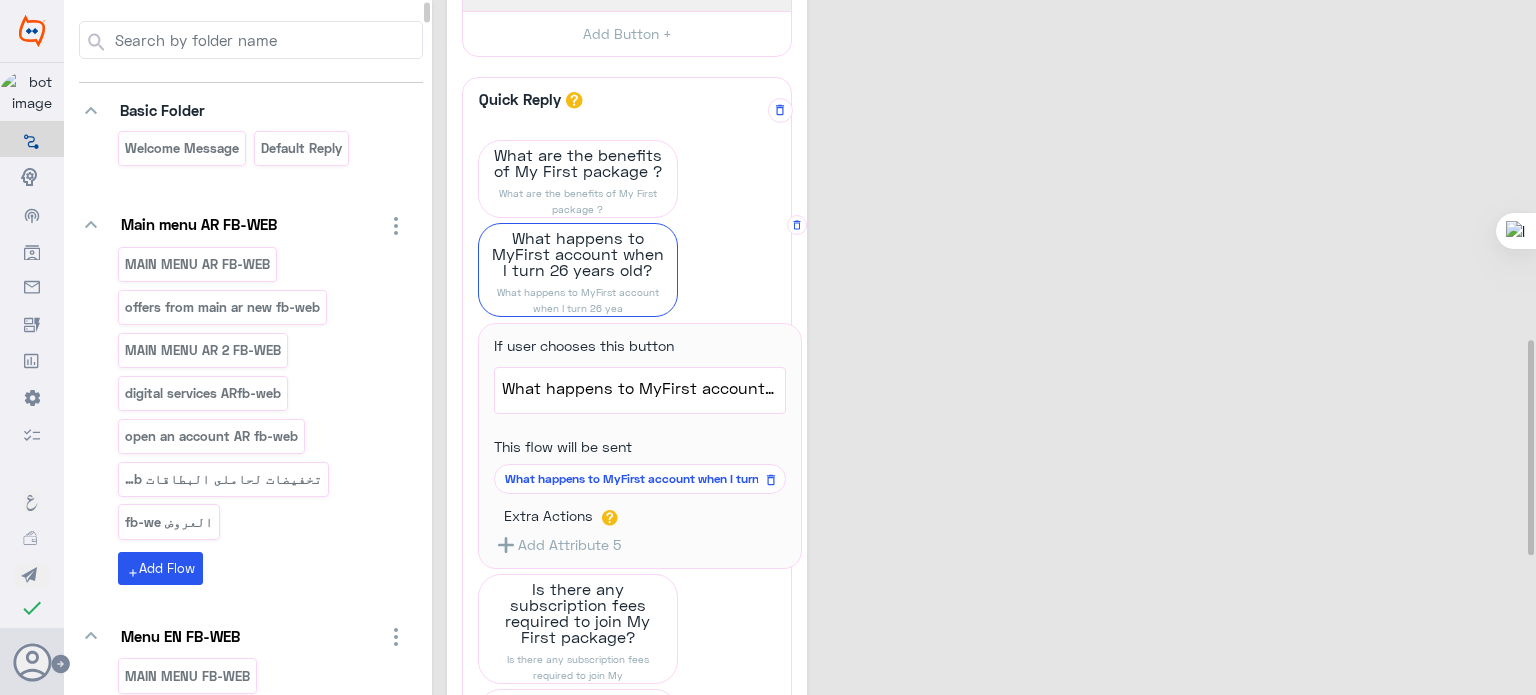 click on "What happens to MyFirst account when I turn 26 yea" at bounding box center [636, 479] 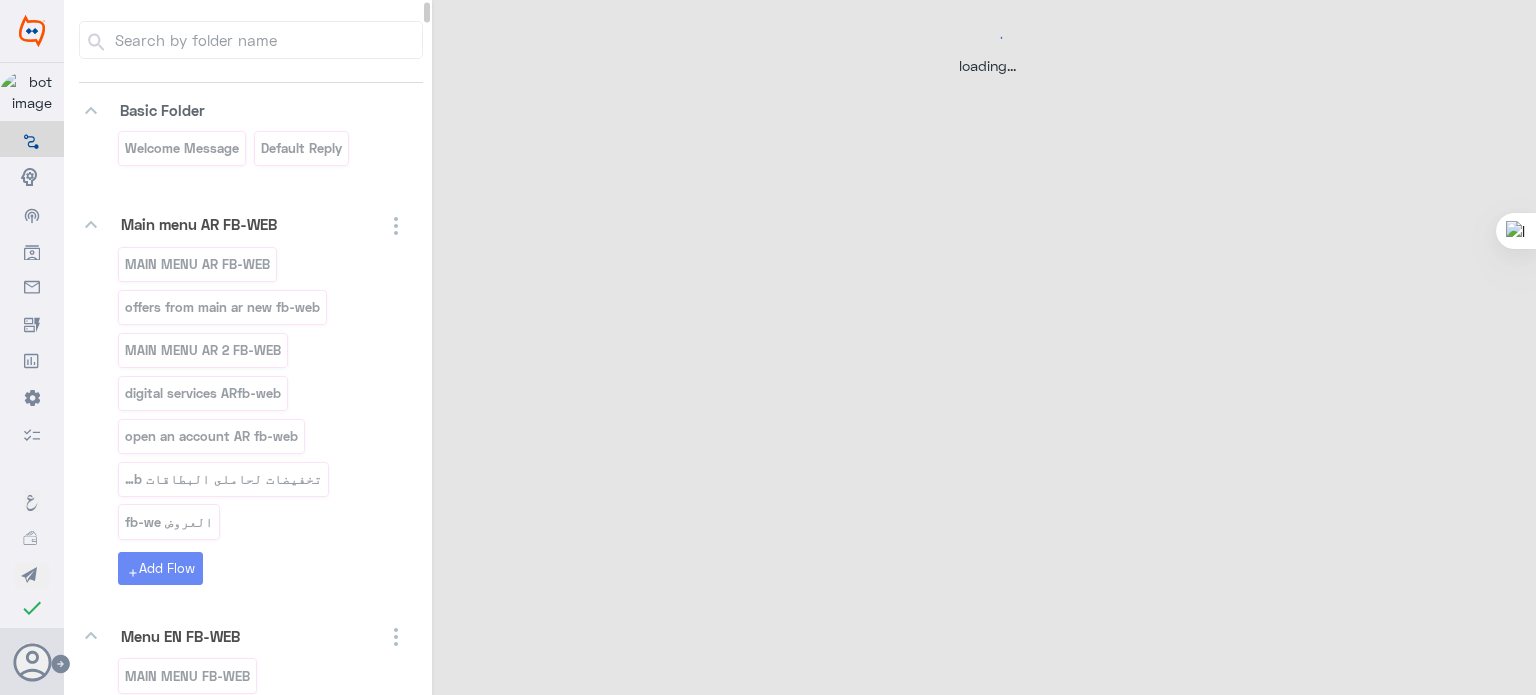 scroll, scrollTop: 0, scrollLeft: 0, axis: both 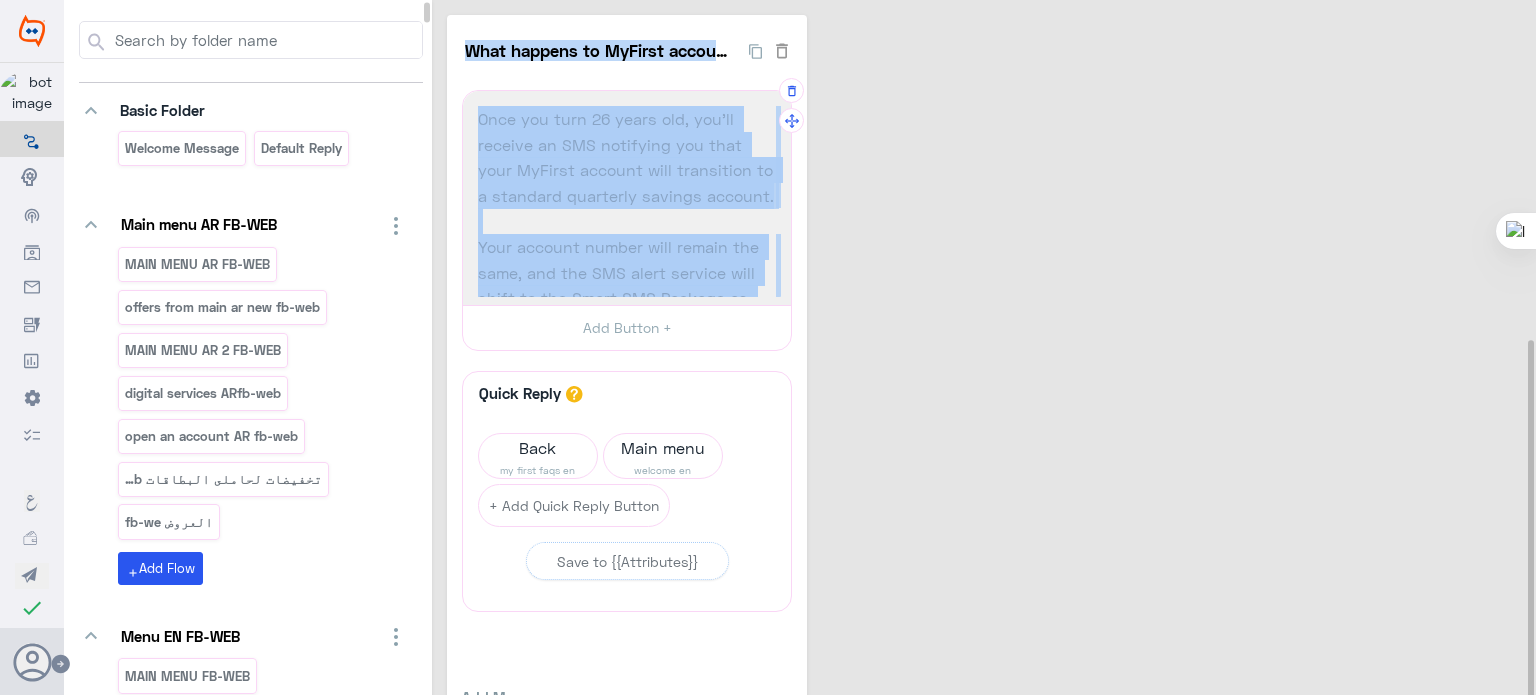 drag, startPoint x: 592, startPoint y: 268, endPoint x: 520, endPoint y: 149, distance: 139.0863 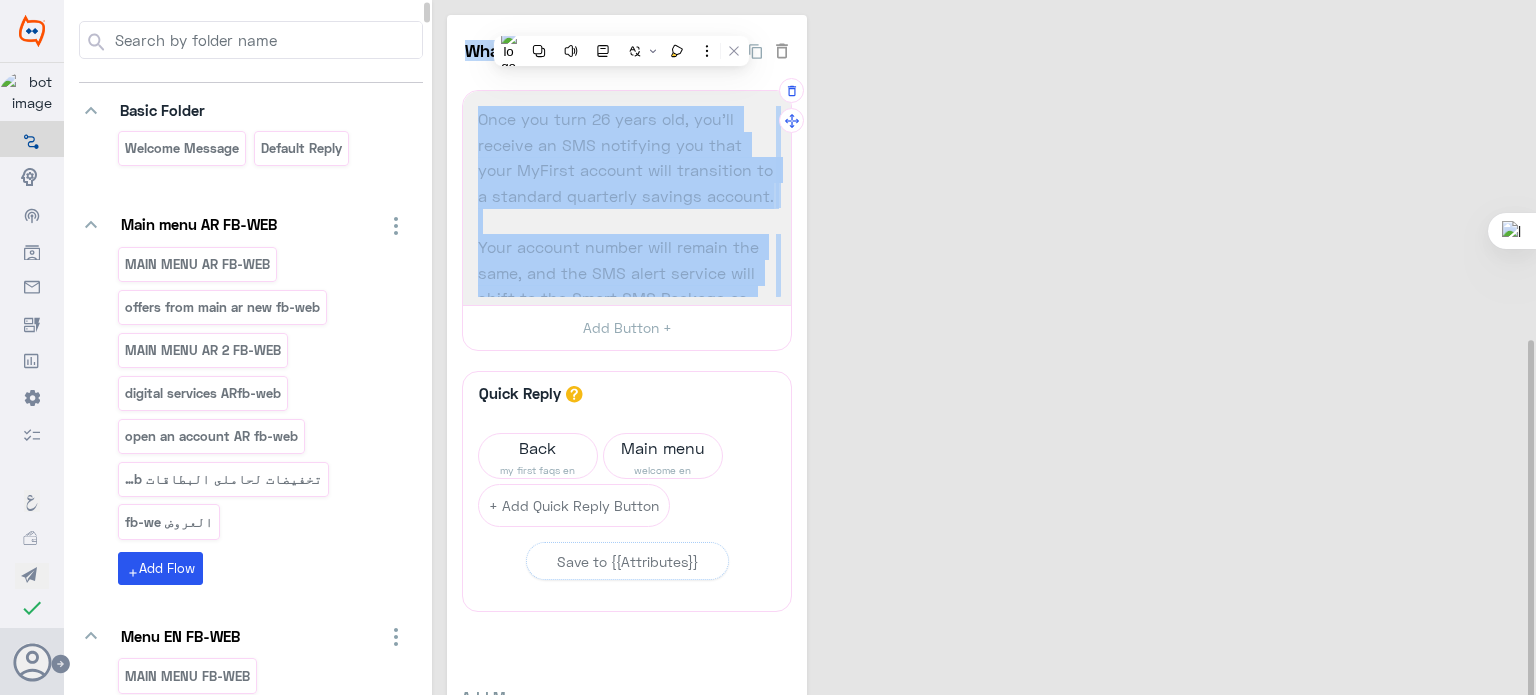 copy on "0   1436  Once you turn [AGE] years old, you’ll receive an SMS notifying you that your MyFirst account will transition to a standard quarterly savings account.
Your account number will remain the same, and the SMS alert service will shift to the Smart SMS Package as per announced tariff on our official website. Click here chrome-extension://efaidnbmnnnibpcajpcglclefindmkaj/[URL]
You will also be offered a banking package tailored to your specific future needs." 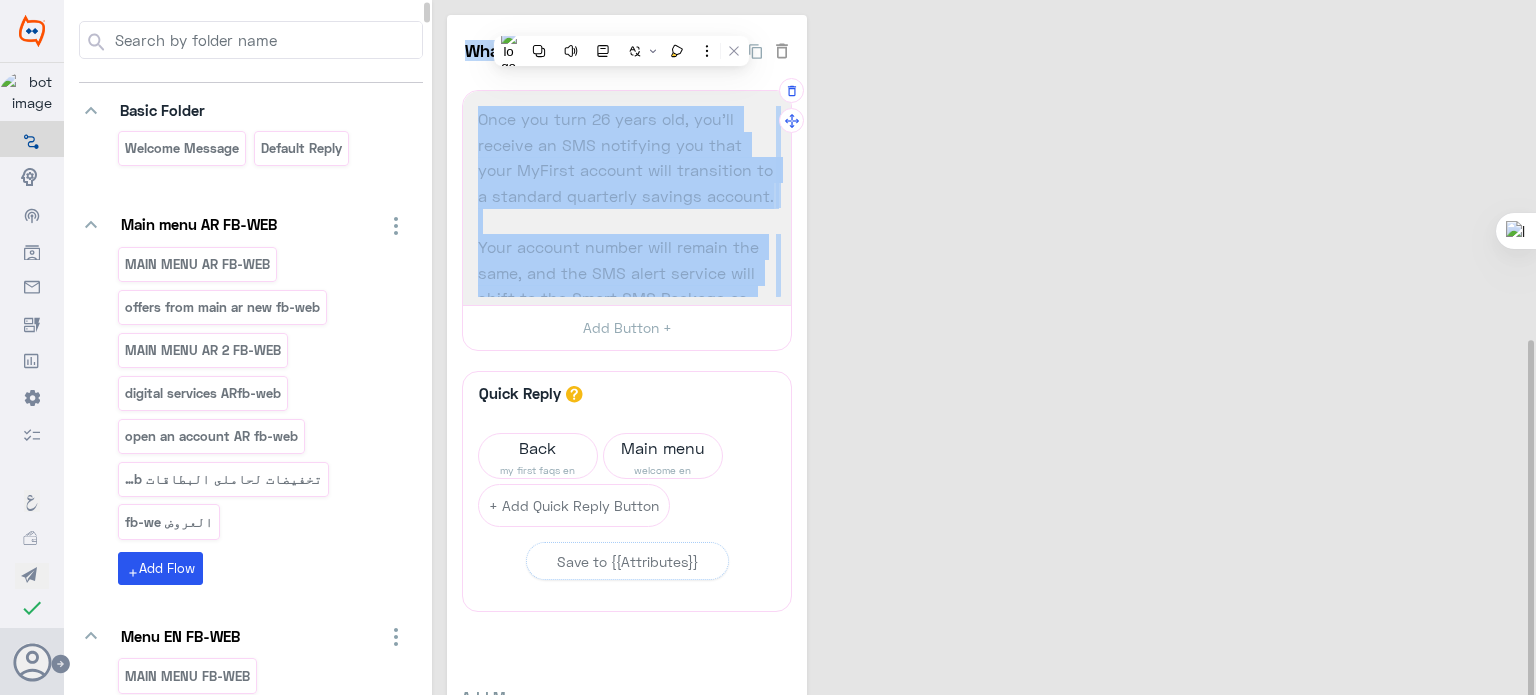 click on "Once you turn 26 years old, you’ll receive an SMS notifying you that your MyFirst account will transition to a standard quarterly savings account." at bounding box center [627, 157] 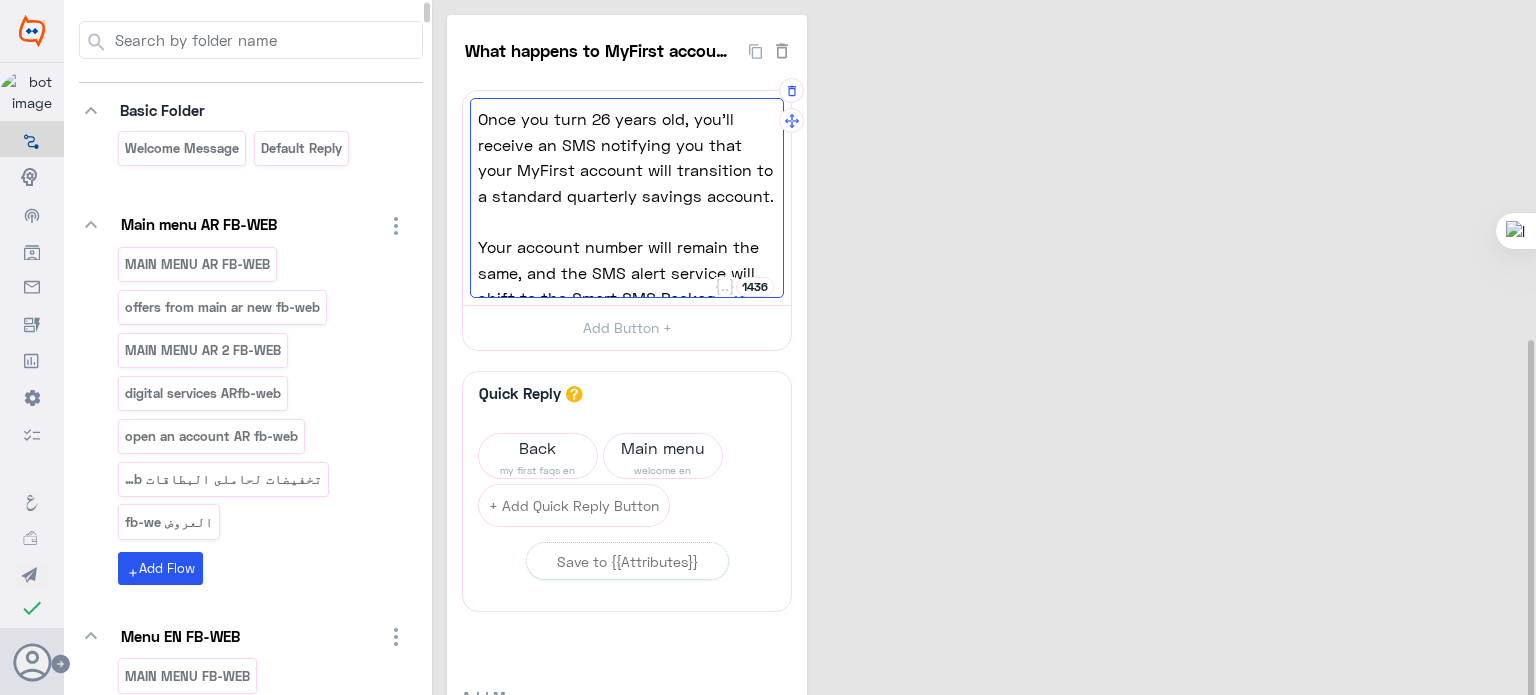scroll, scrollTop: 52, scrollLeft: 0, axis: vertical 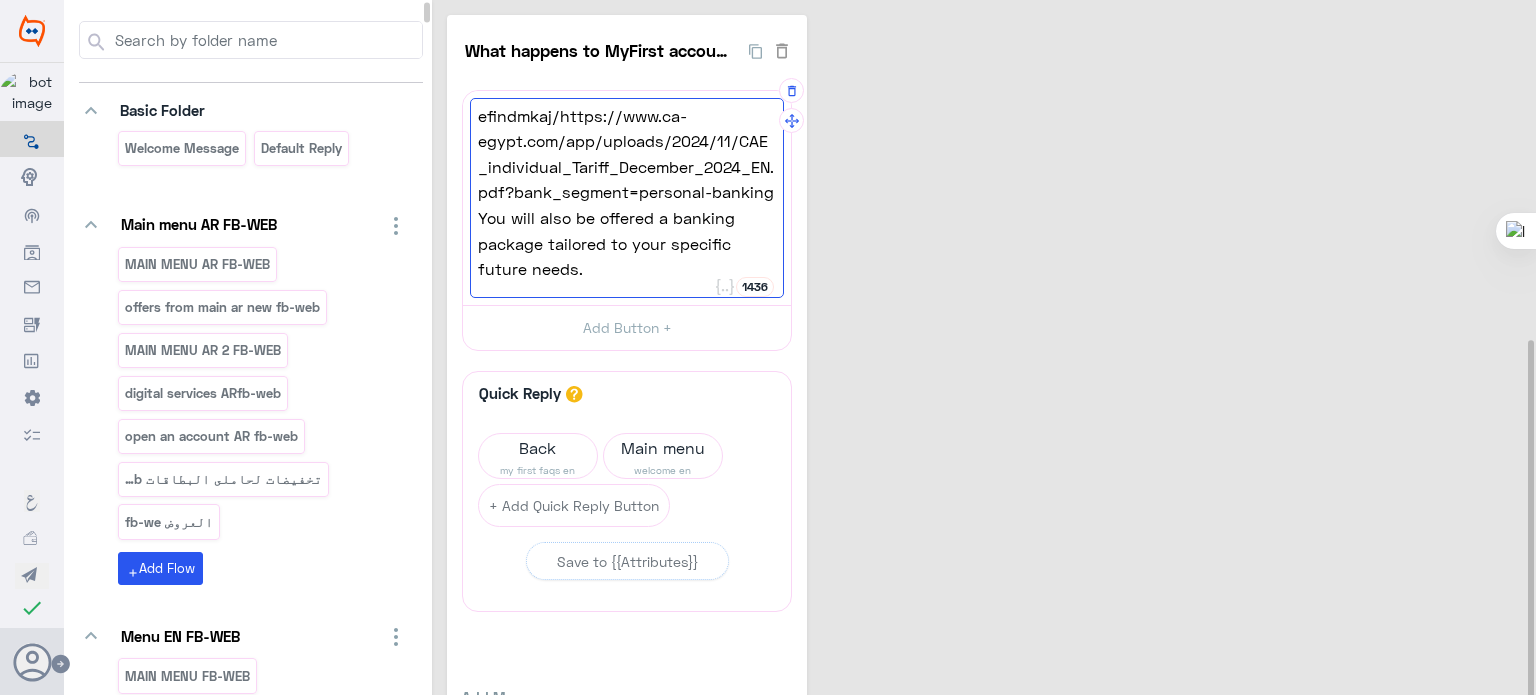 click on "Your account number will remain the same, and the SMS alert service will shift to the Smart SMS Package as per announced tariff on our official website. Click here chrome-extension://efaidnbmnnnibpcajpcglclefindmkaj/https://www.ca-egypt.com/app/uploads/2024/11/CAE_individual_Tariff_December_2024_EN.pdf?bank_segment=personal-banking" at bounding box center (627, 310) 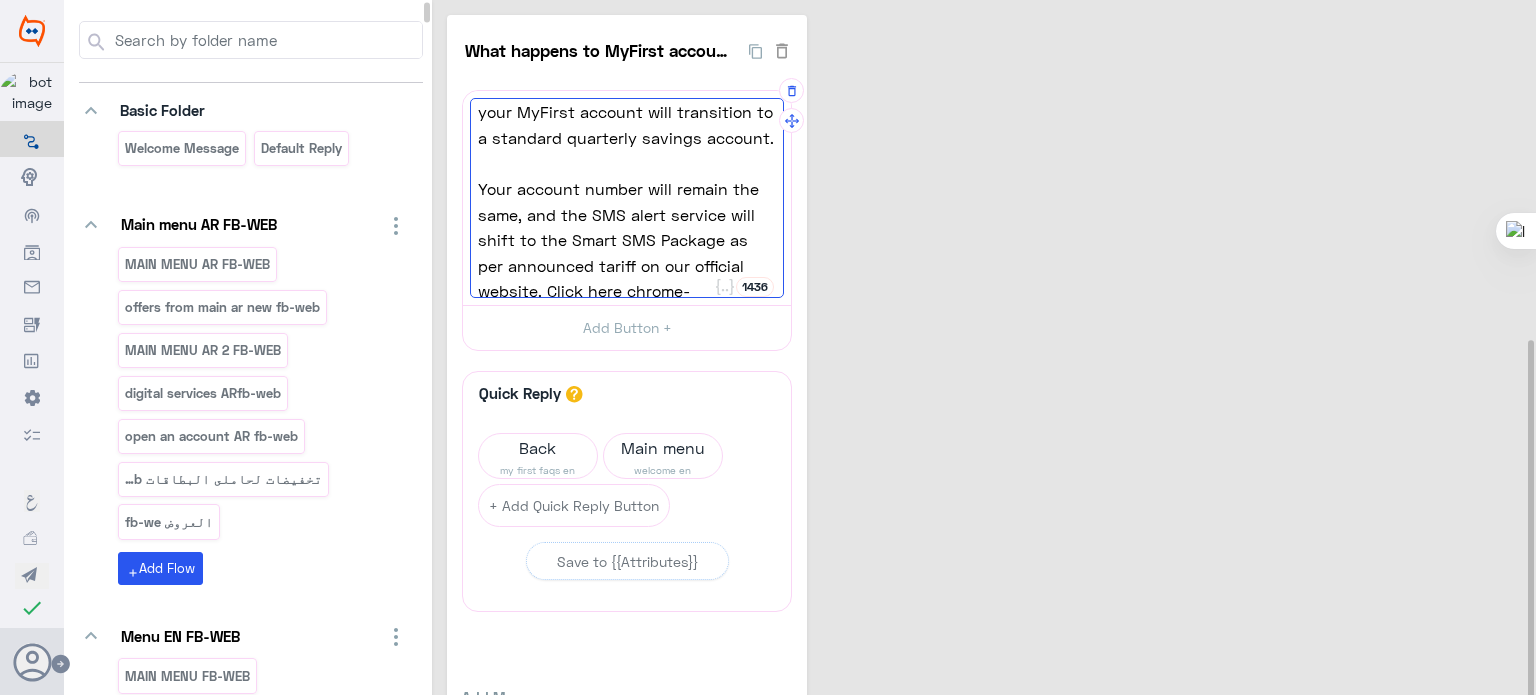 scroll, scrollTop: 0, scrollLeft: 0, axis: both 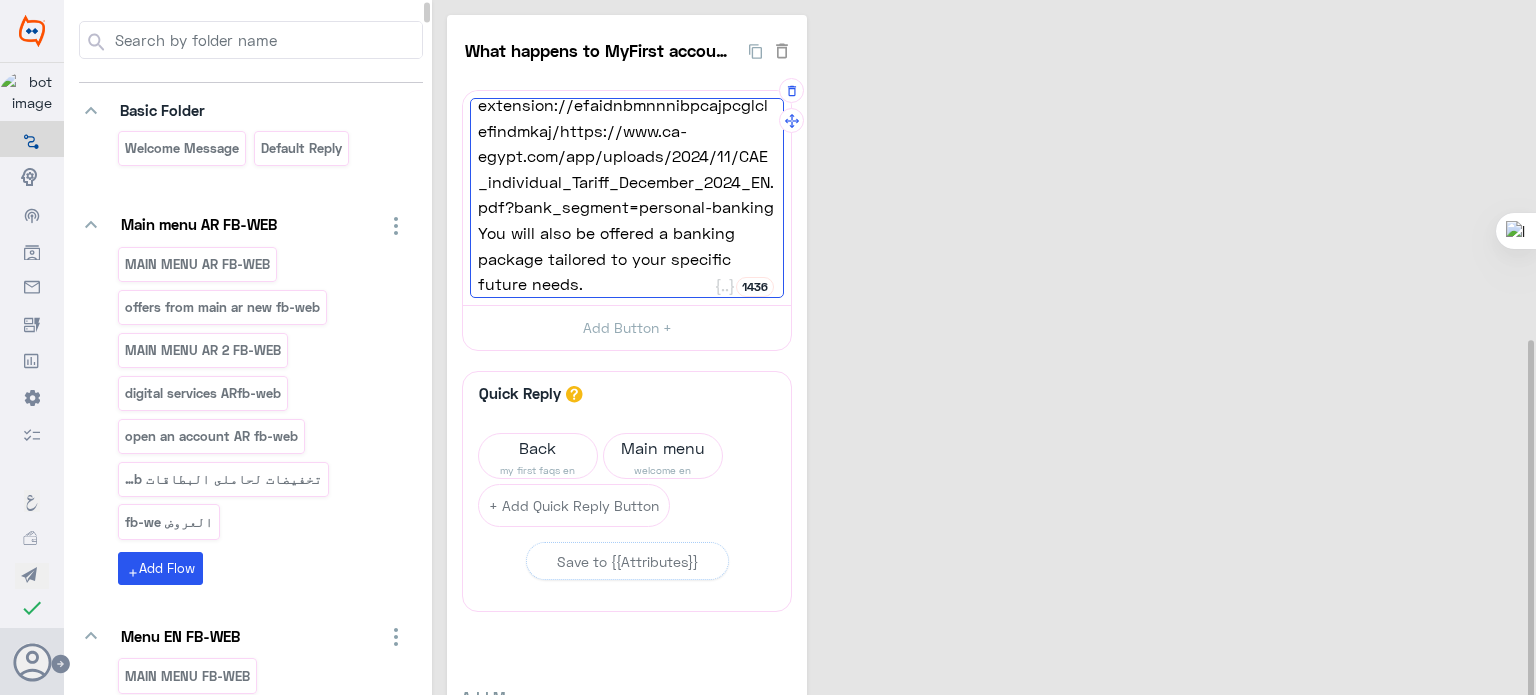click on "Your account number will remain the same, and the SMS alert service will shift to the Smart SMS Package as per announced tariff on our official website. Click here chrome-extension://efaidnbmnnnibpcajpcglclefindmkaj/https://www.ca-egypt.com/app/uploads/2024/11/CAE_individual_Tariff_December_2024_EN.pdf?bank_segment=personal-banking" at bounding box center (627, 92) 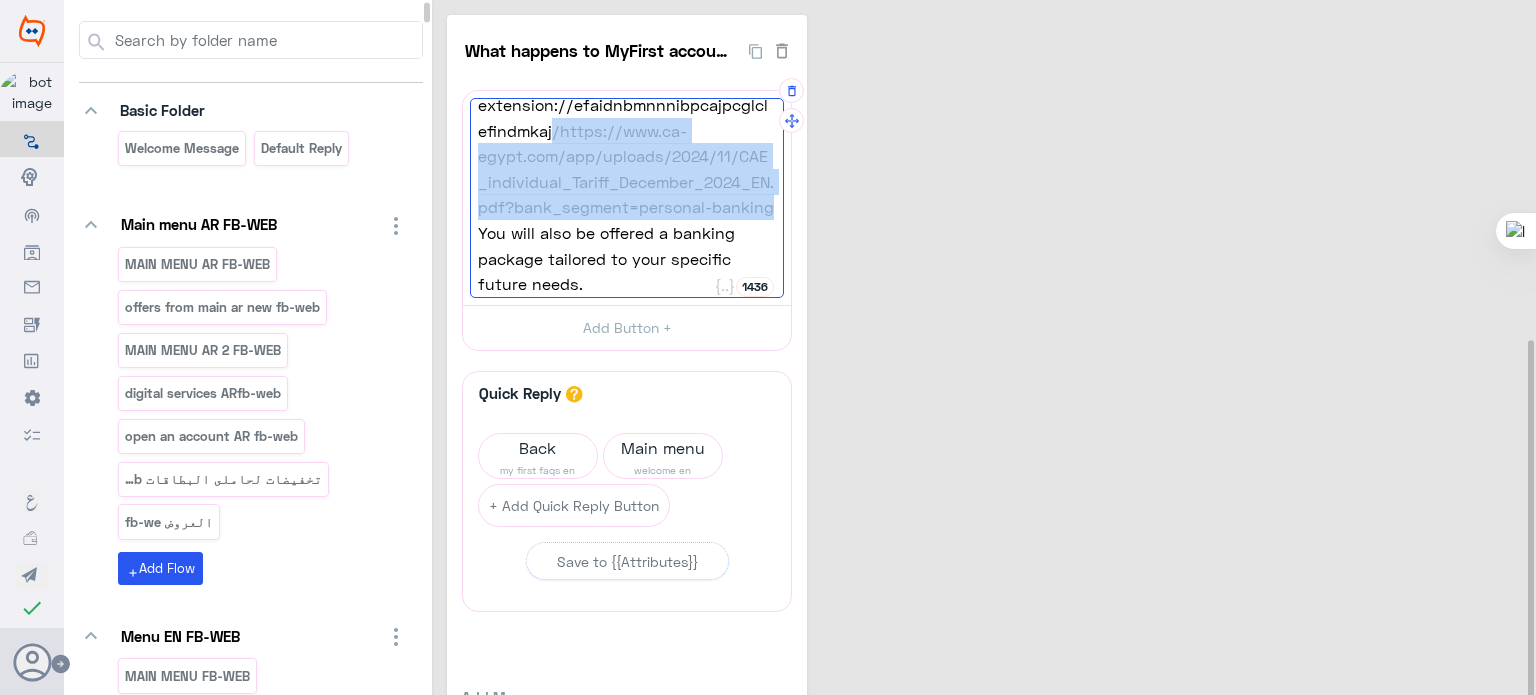drag, startPoint x: 567, startPoint y: 232, endPoint x: 544, endPoint y: 132, distance: 102.610916 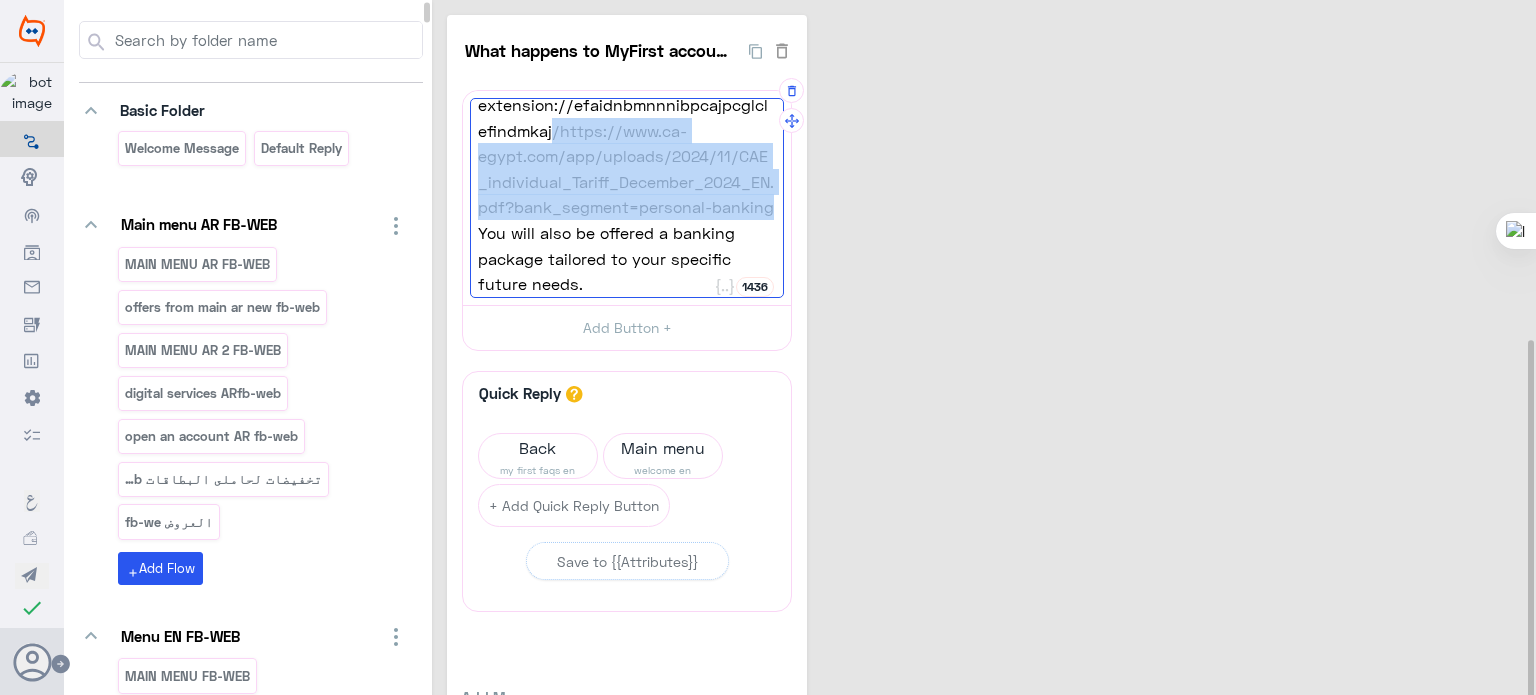click on "Your account number will remain the same, and the SMS alert service will shift to the Smart SMS Package as per announced tariff on our official website. Click here chrome-extension://efaidnbmnnnibpcajpcglclefindmkaj/https://www.ca-egypt.com/app/uploads/2024/11/CAE_individual_Tariff_December_2024_EN.pdf?bank_segment=personal-banking" at bounding box center (627, 92) 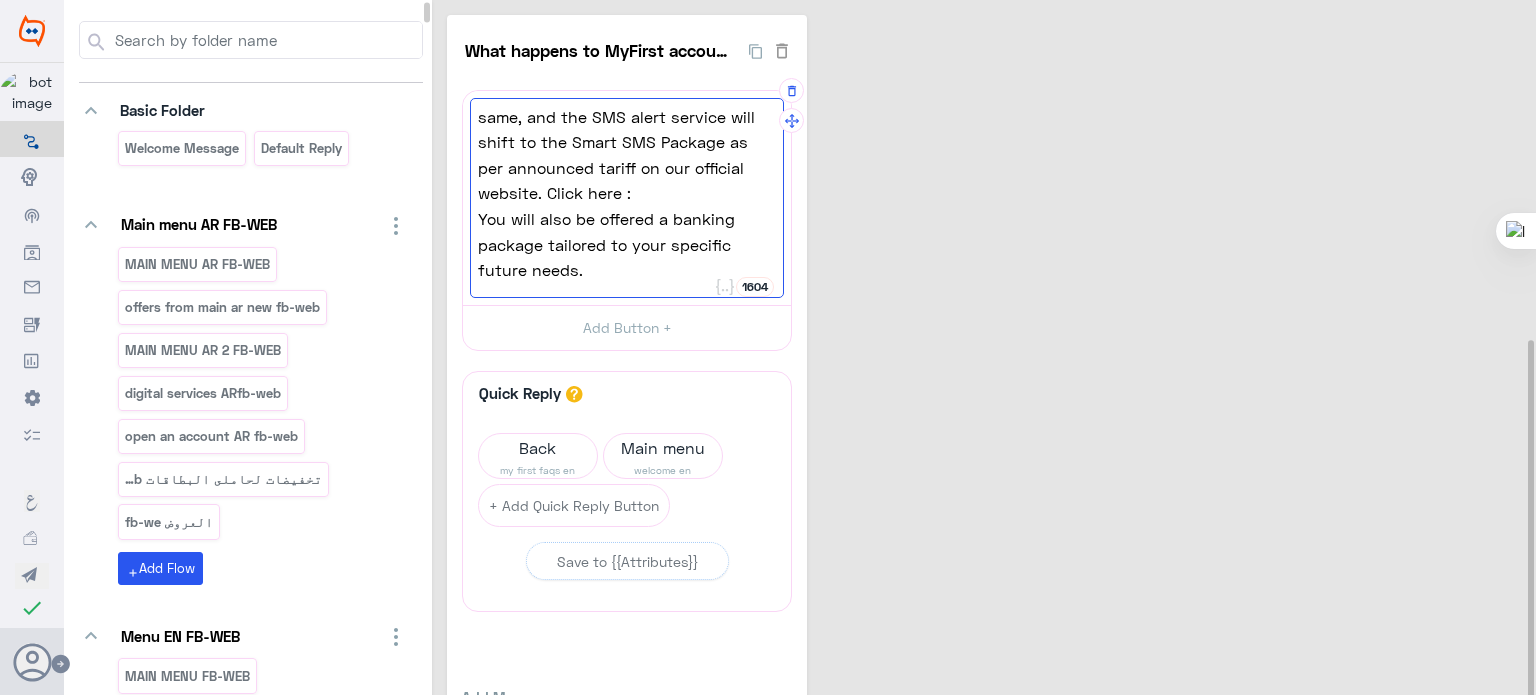 paste on "https://www.ca-egypt.com/app/uploads/2024/11/CAE_individual_Tariff_December_2024_EN.pdf?bank_segment=personal-banking" 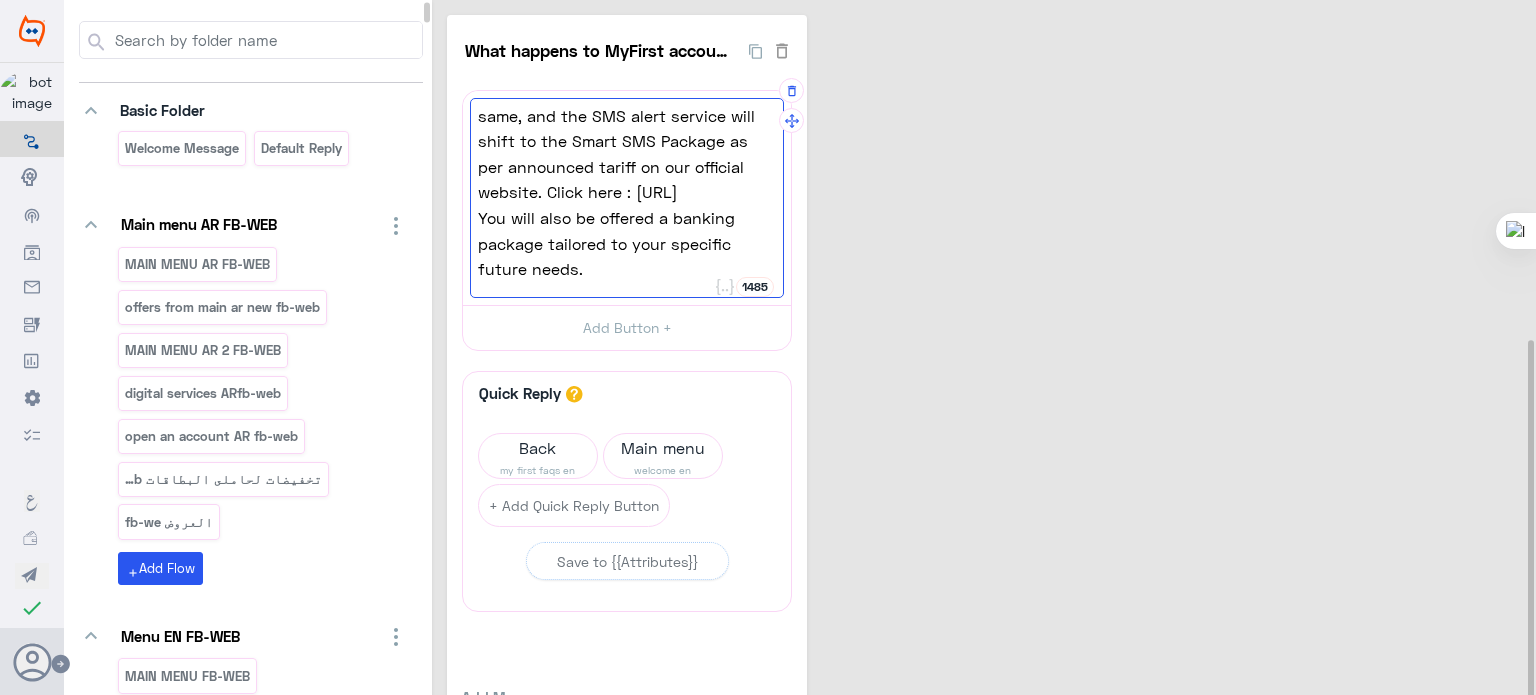 click on "What happens to MyFirst account when I turn [AGE] yea  0  Once you turn [AGE] years old, you’ll receive an SMS notifying you that your MyFirst account will transition to a standard quarterly savings account.
Your account number will remain the same, and the SMS alert service will shift to the Smart SMS Package as per announced tariff on our official website. Click here : [URL]
You will also be offered a banking package tailored to your specific future needs.  1485  Once you turn [AGE] years old, you’ll receive an SMS notifying you that your MyFirst account will transition to a standard quarterly savings account.
Your account number will remain the same, and the SMS alert service will shift to the Smart SMS Package as per announced tariff on our official website. Click here : [URL]
Back" at bounding box center [987, 408] 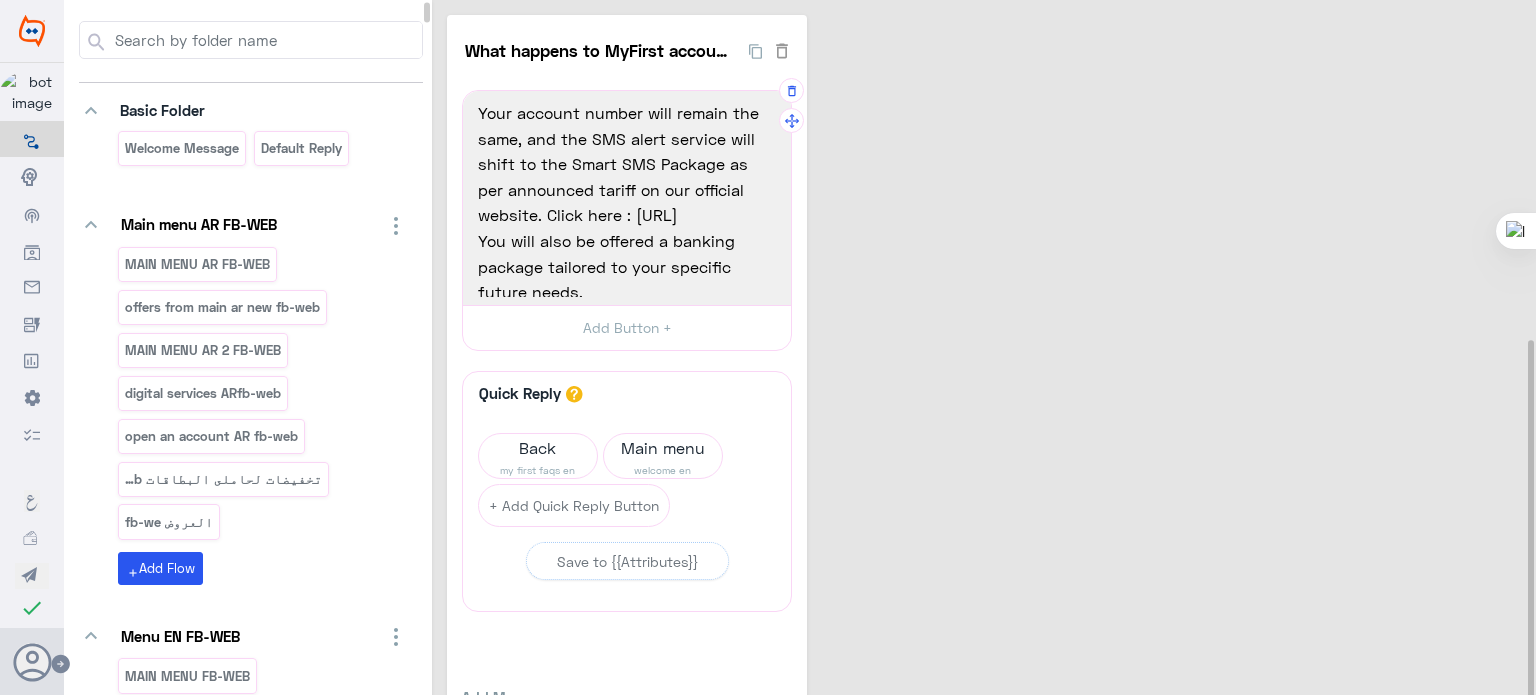 click on "Your account number will remain the same, and the SMS alert service will shift to the Smart SMS Package as per announced tariff on our official website. Click here : [URL]" at bounding box center (627, 164) 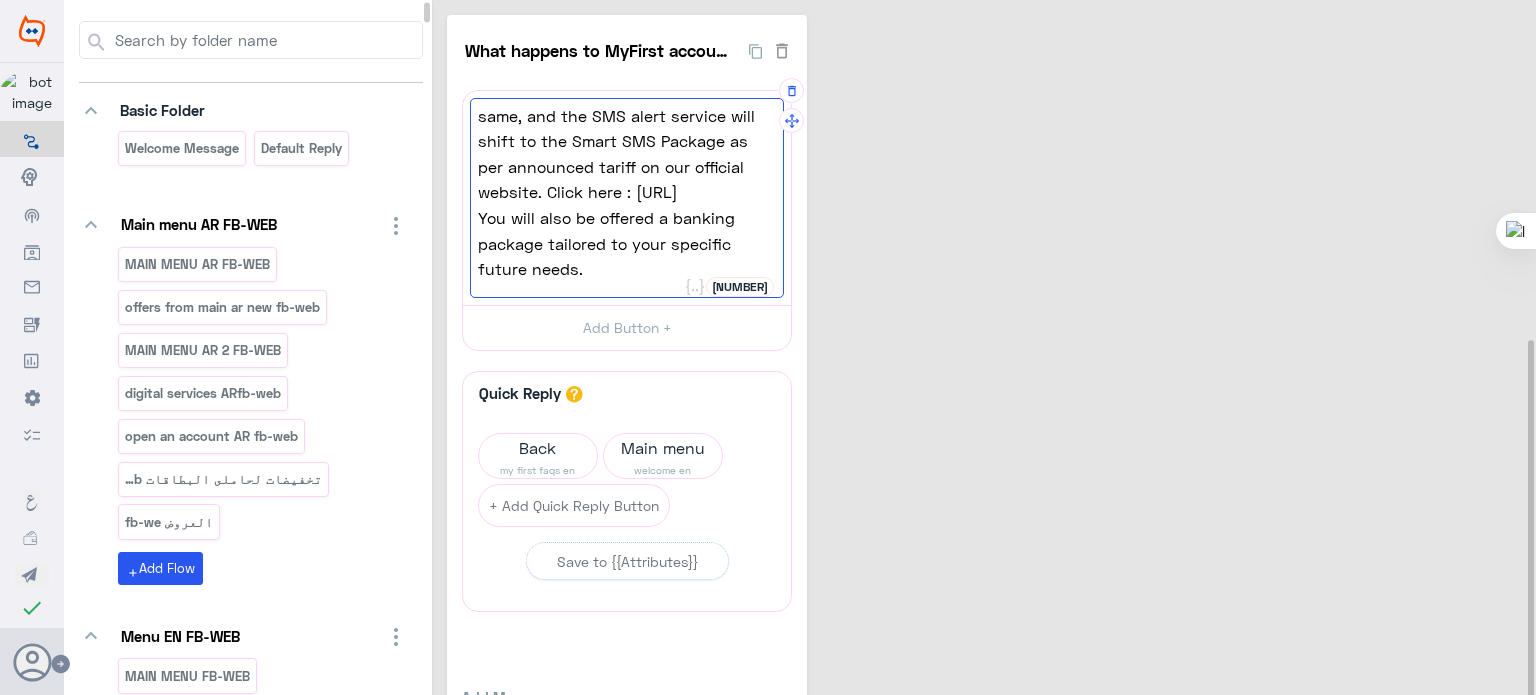 click on "What happens to MyFirst account when I turn [AGE] yea  0  Once you turn [AGE] years old, you’ll receive an SMS notifying you that your MyFirst account will transition to a standard quarterly savings account.
Your account number will remain the same, and the SMS alert service will shift to the Smart SMS Package as per announced tariff on our official website.
Click here : [URL]
You will also be offered a banking package tailored to your specific future needs.  1484  Once you turn [AGE] years old, you’ll receive an SMS notifying you that your MyFirst account will transition to a standard quarterly savings account.
Your account number will remain the same, and the SMS alert service will shift to the Smart SMS Package as per announced tariff on our official website.
Click here : [URL]" at bounding box center [987, 408] 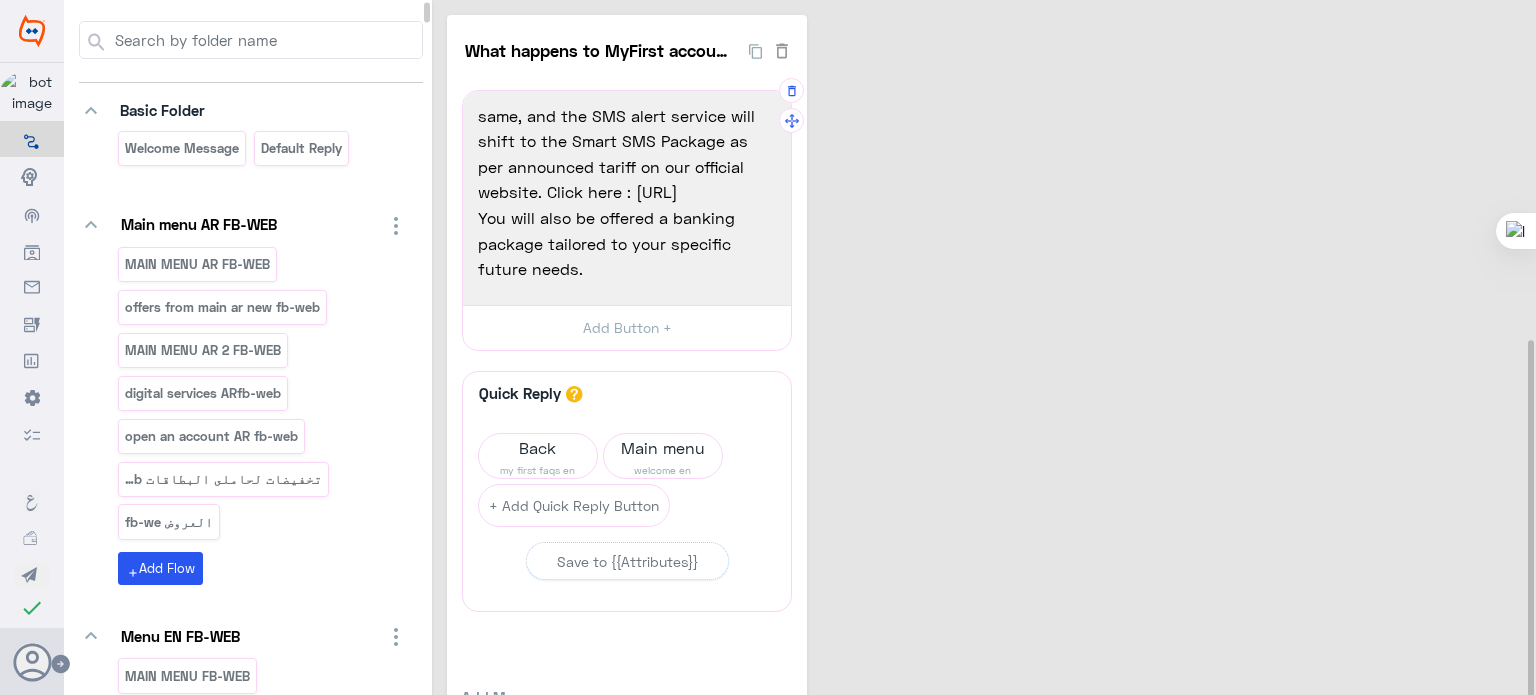scroll, scrollTop: 237, scrollLeft: 0, axis: vertical 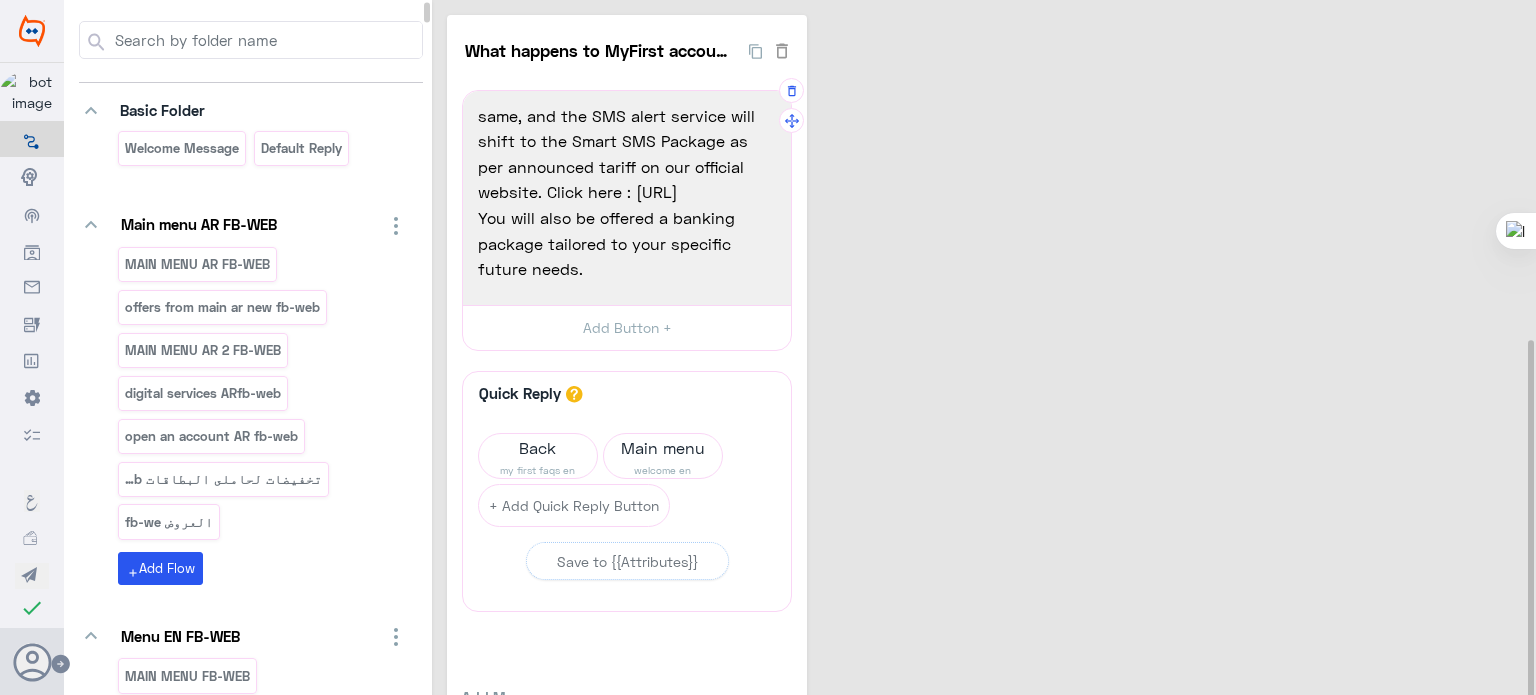 drag, startPoint x: 560, startPoint y: 153, endPoint x: 566, endPoint y: 259, distance: 106.16968 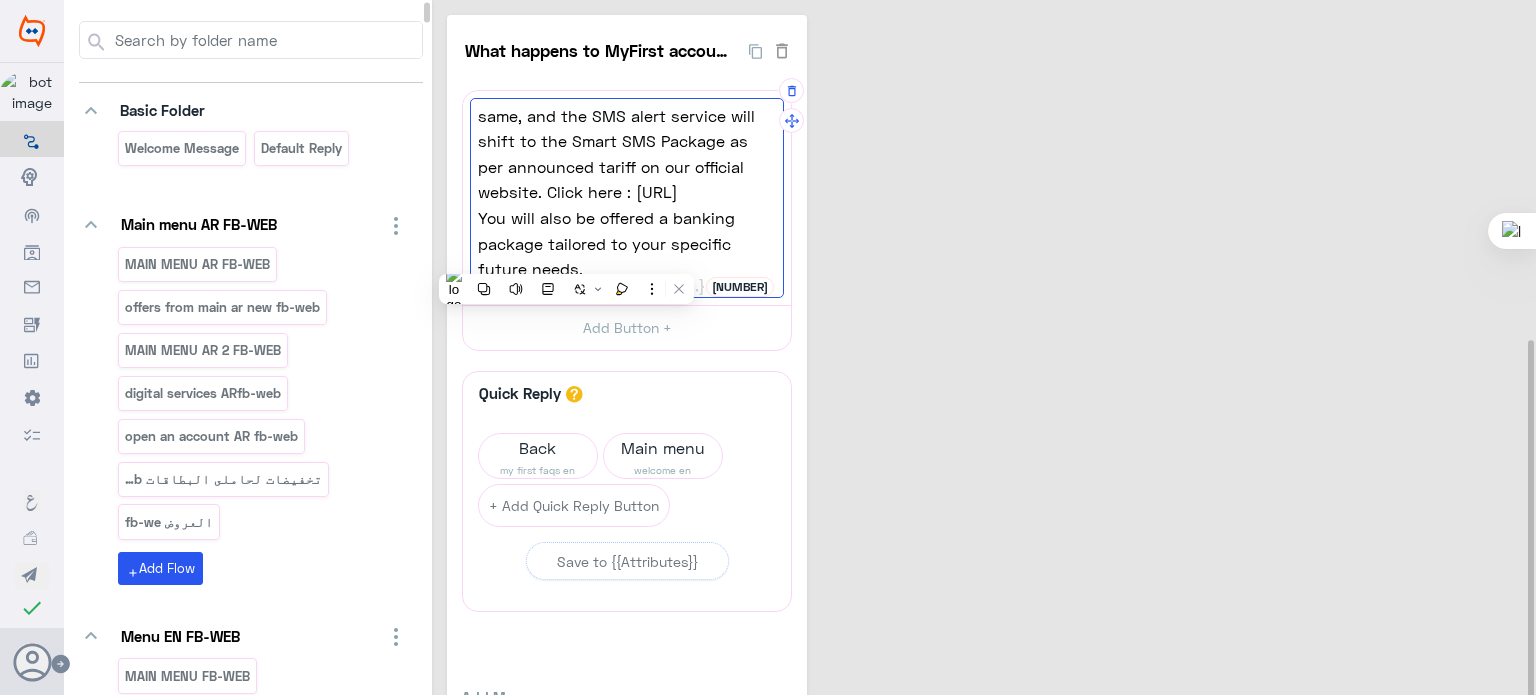 scroll, scrollTop: 310, scrollLeft: 0, axis: vertical 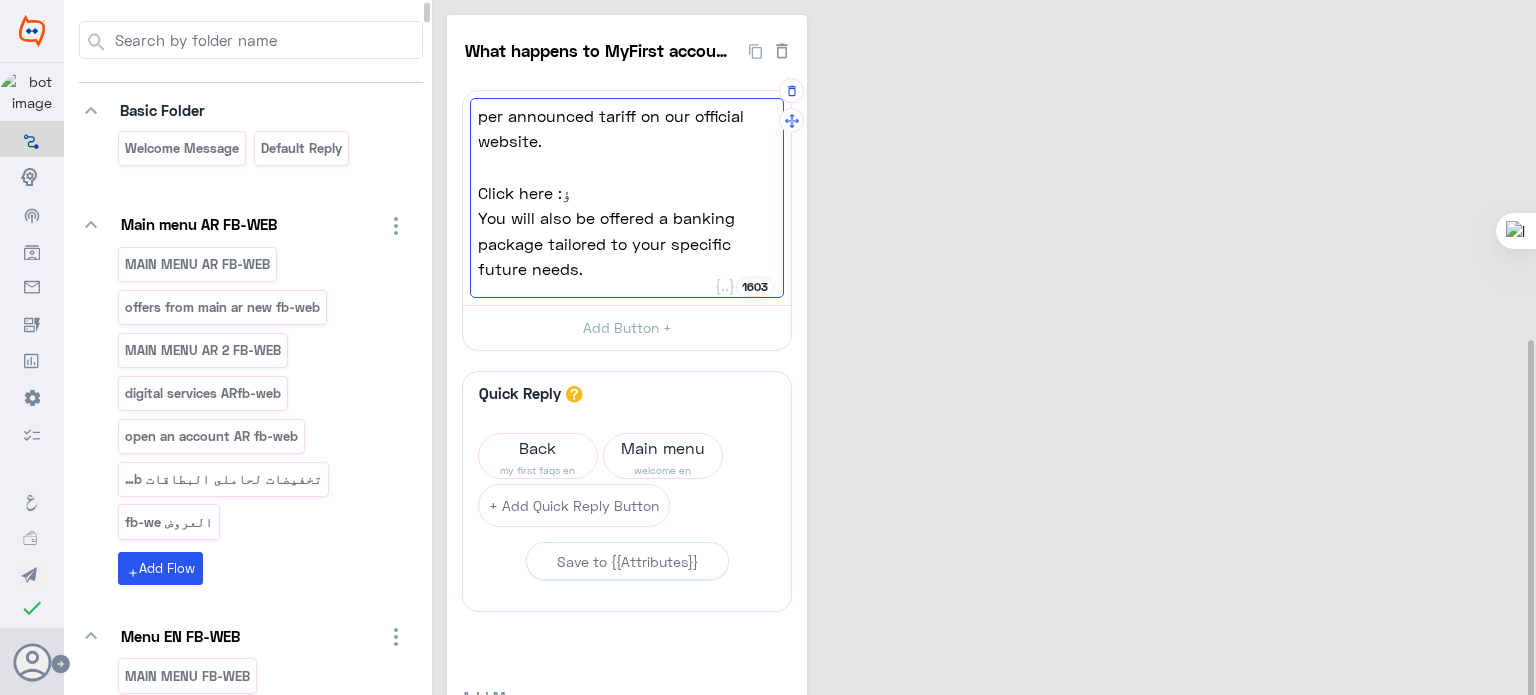 paste on "https://www.ca-egypt.com/app/uploads/2024/11/CAE_individual_Tariff_December_2024_EN.pdf?bank_segment=personal-banking" 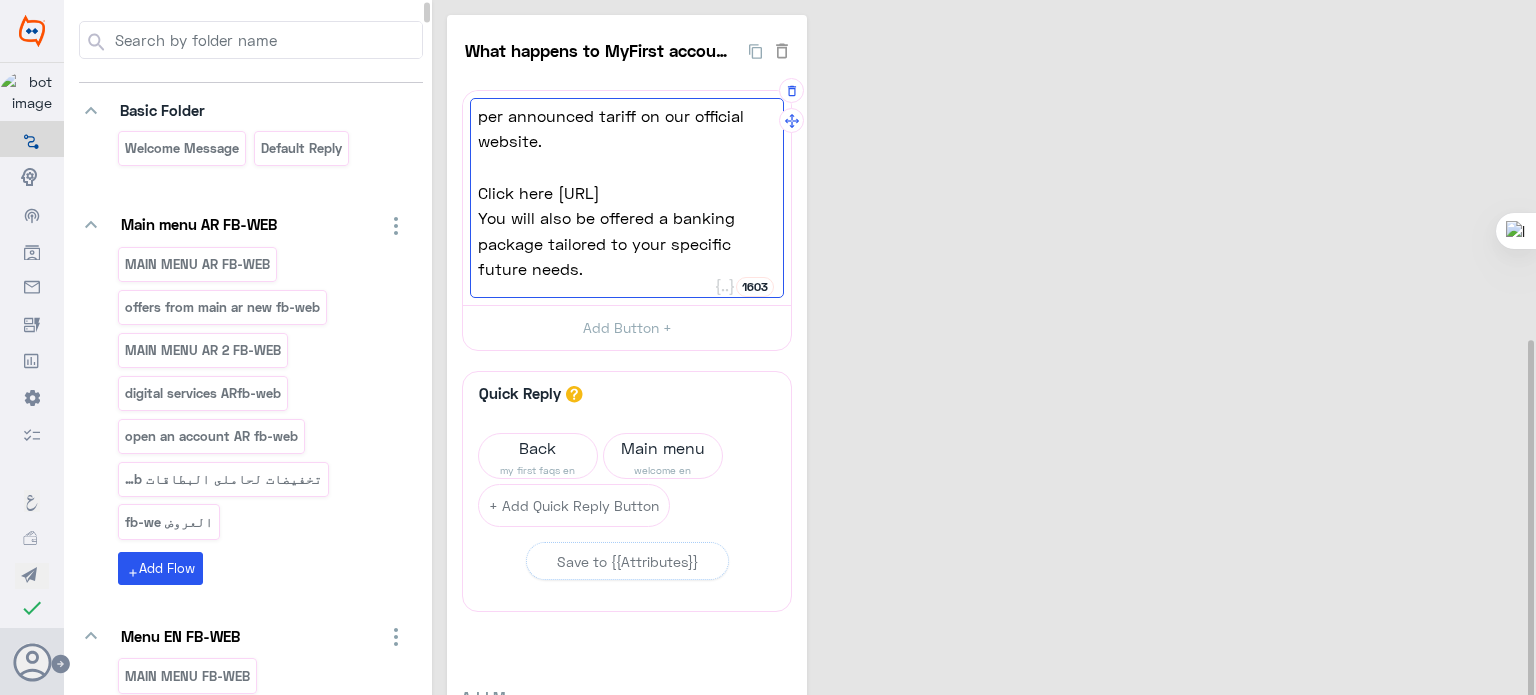 scroll, scrollTop: 240, scrollLeft: 0, axis: vertical 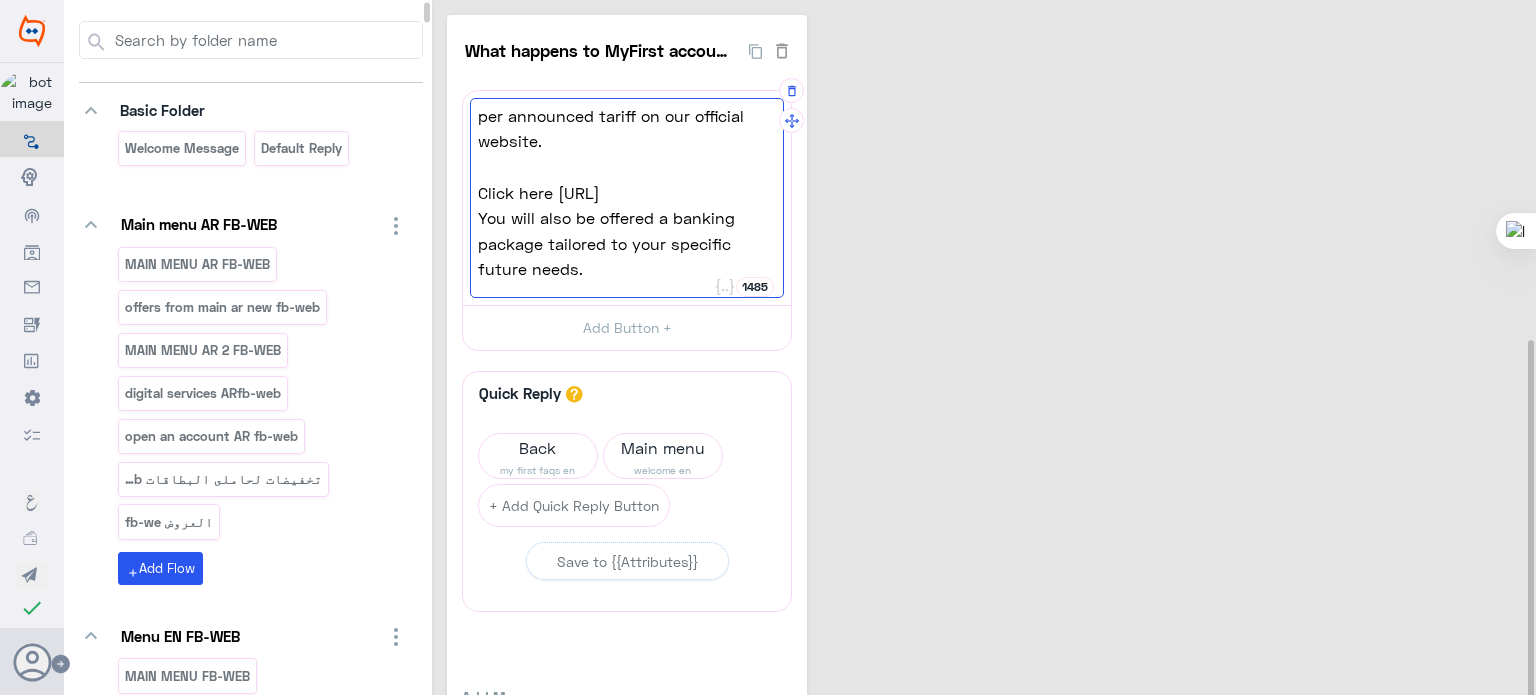 click on "What happens to MyFirst account when I turn [AGE] yea  0  Once you turn [AGE] years old, you’ll receive an SMS notifying you that your MyFirst account will transition to a standard quarterly savings account.
Your account number will remain the same, and the SMS alert service will shift to the Smart SMS Package as per announced tariff on our official website. Click here [URL]
You will also be offered a banking package tailored to your specific future needs.  1485  Once you turn [AGE] years old, you’ll receive an SMS notifying you that your MyFirst account will transition to a standard quarterly savings account.
Your account number will remain the same, and the SMS alert service will shift to the Smart SMS Package as per announced tariff on our official website.
Click here [URL]" at bounding box center [987, 408] 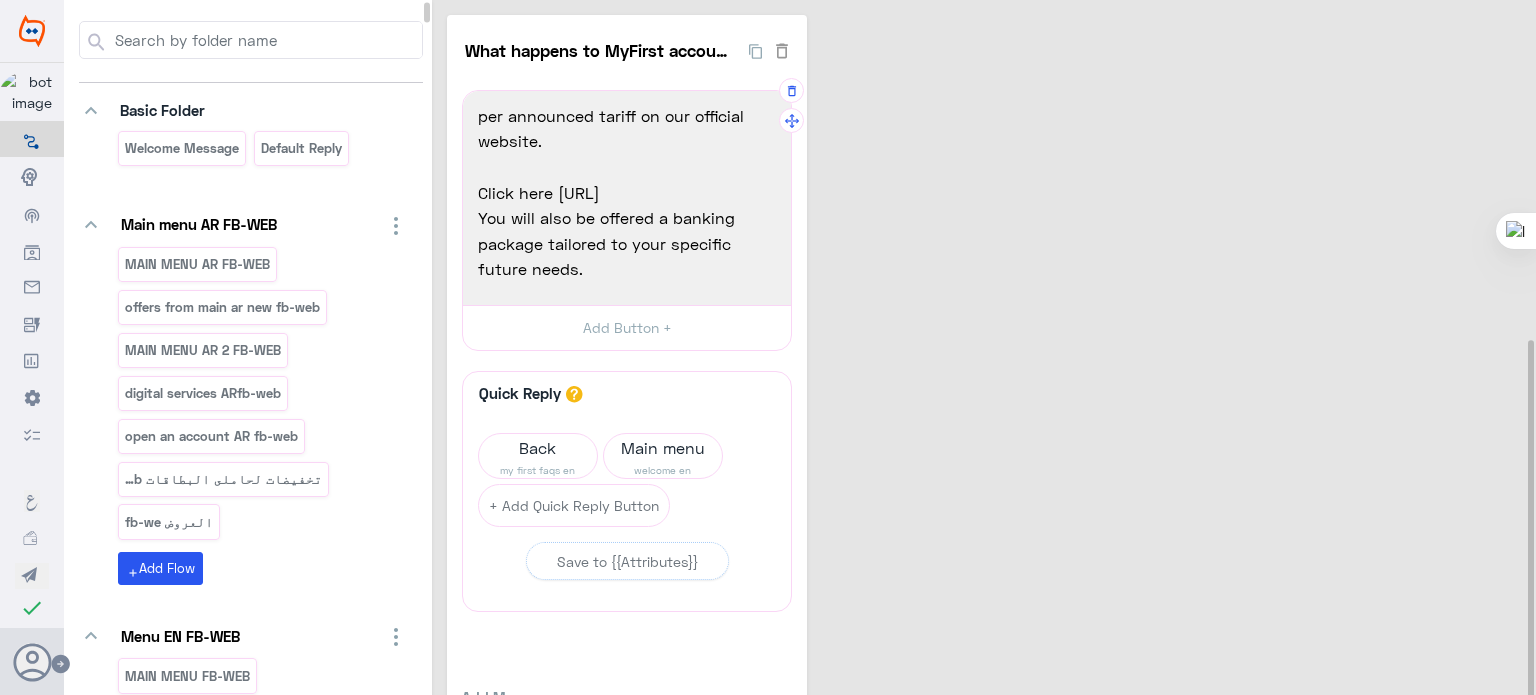 click on "Click here :https://www.ca-egypt.com/app/uploads/2024/11/CAE_individual_Tariff_December_2024_EN.pdf?bank_segment=personal-banking" at bounding box center [627, 195] 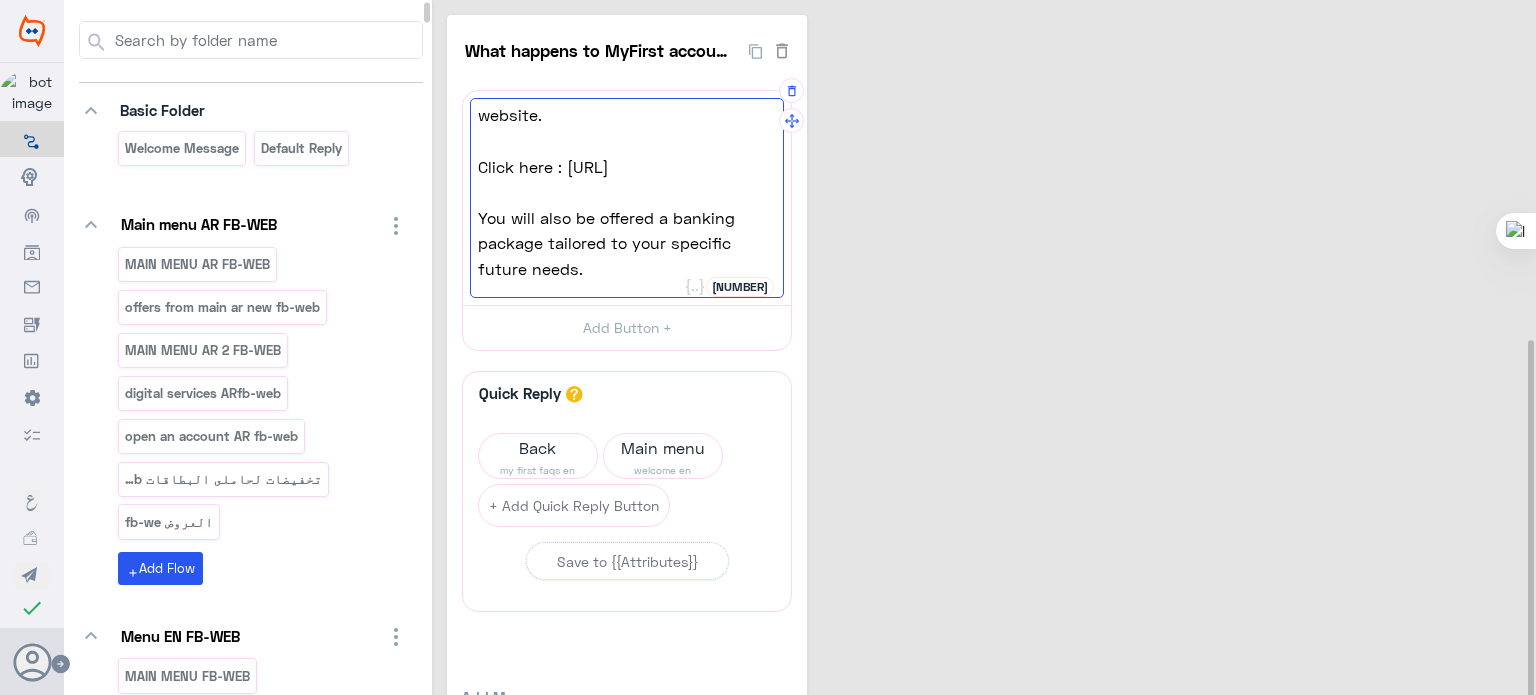 type on "Once you turn [AGE] years old, you’ll receive an SMS notifying you that your MyFirst account will transition to a standard quarterly savings account.
Your account number will remain the same, and the SMS alert service will shift to the Smart SMS Package as per announced tariff on our official website.
Click here : [URL]
You will also be offered a banking package tailored to your specific future needs." 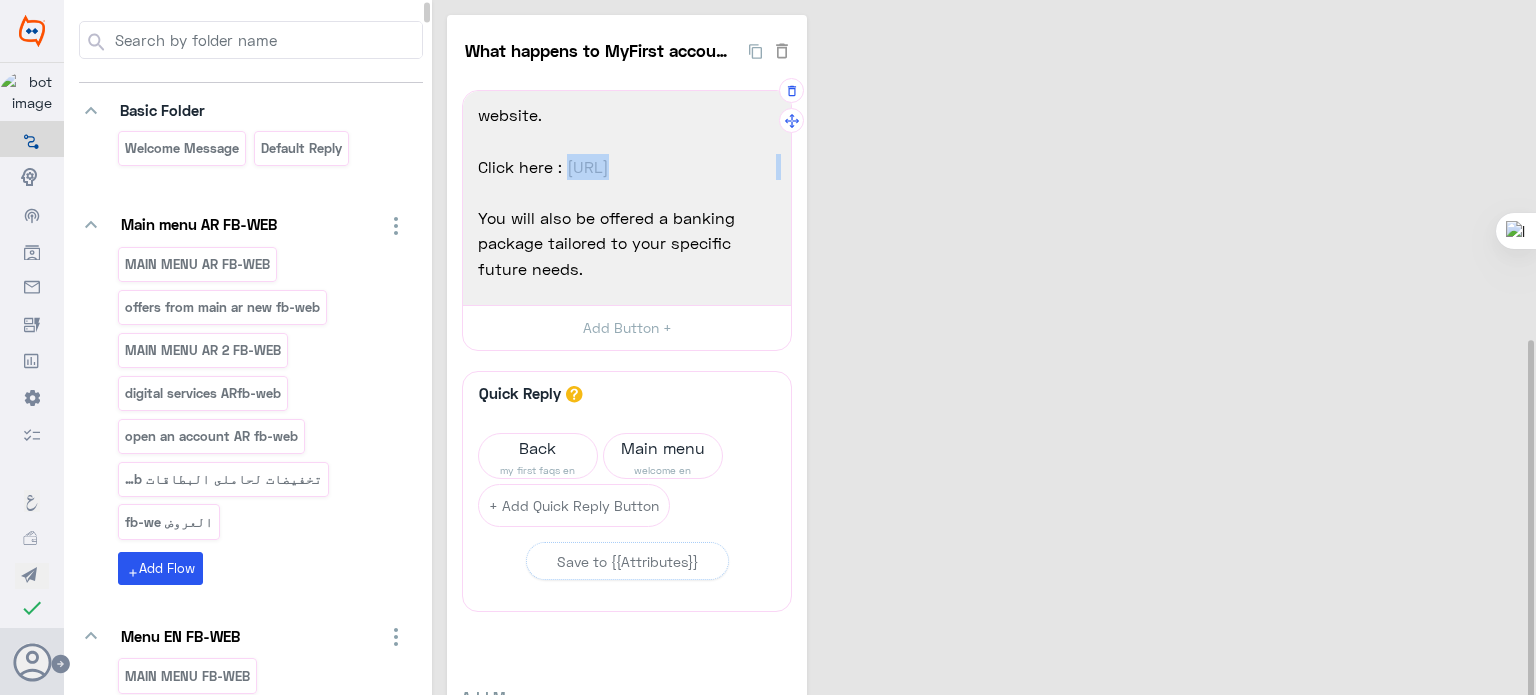 drag, startPoint x: 562, startPoint y: 152, endPoint x: 558, endPoint y: 275, distance: 123.065025 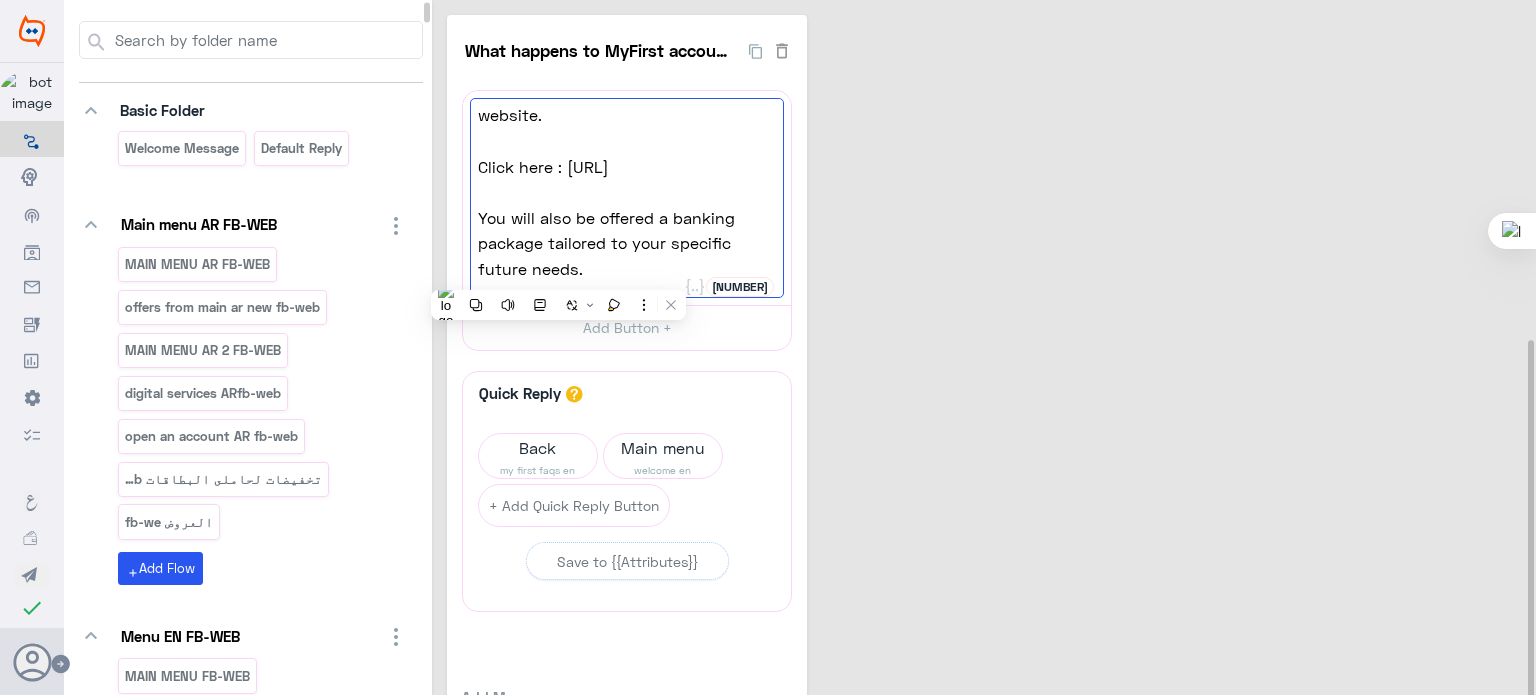click on "What happens to MyFirst account when I turn [AGE] yea  0  Once you turn [AGE] years old, you’ll receive an SMS notifying you that your MyFirst account will transition to a standard quarterly savings account.
Your account number will remain the same, and the SMS alert service will shift to the Smart SMS Package as per announced tariff on our official website.
Click here : https://www.ca-egypt.com/app/uploads/2024/11/CAE_individual_Tariff_December_2024_EN.pdf?bank_segment=personal-banking
You will also be offered a banking package tailored to your specific future needs.  1484  Once you turn [AGE] years old, you’ll receive an SMS notifying you that your MyFirst account will transition to a standard quarterly savings account.
Your account number will remain the same, and the SMS alert service will shift to the Smart SMS Package as per announced tariff on our official website.
Click here : https://www.ca-egypt.com/app/uploads/2024/11/CAE_individual_Tariff_December_2024_EN.pdf?bank_segment=personal-banking" at bounding box center [987, 408] 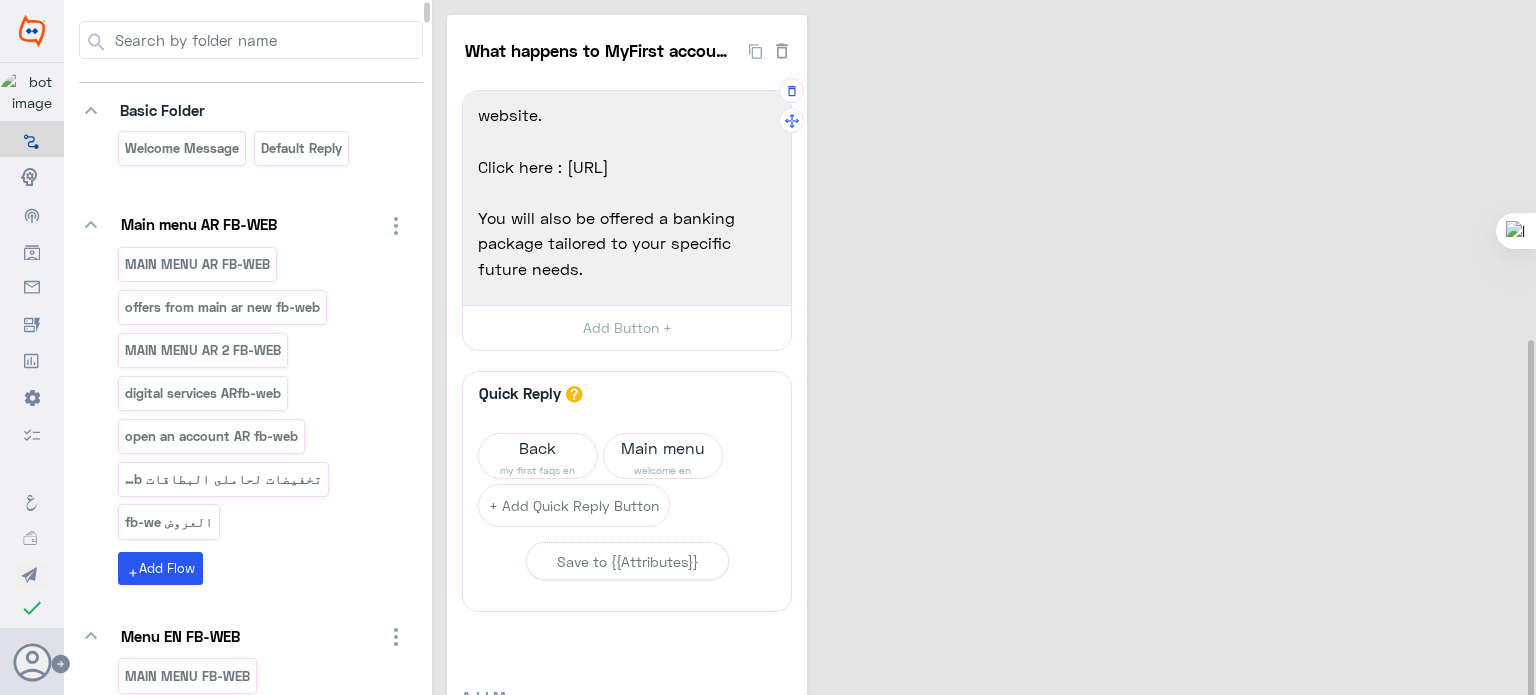 scroll, scrollTop: 179, scrollLeft: 0, axis: vertical 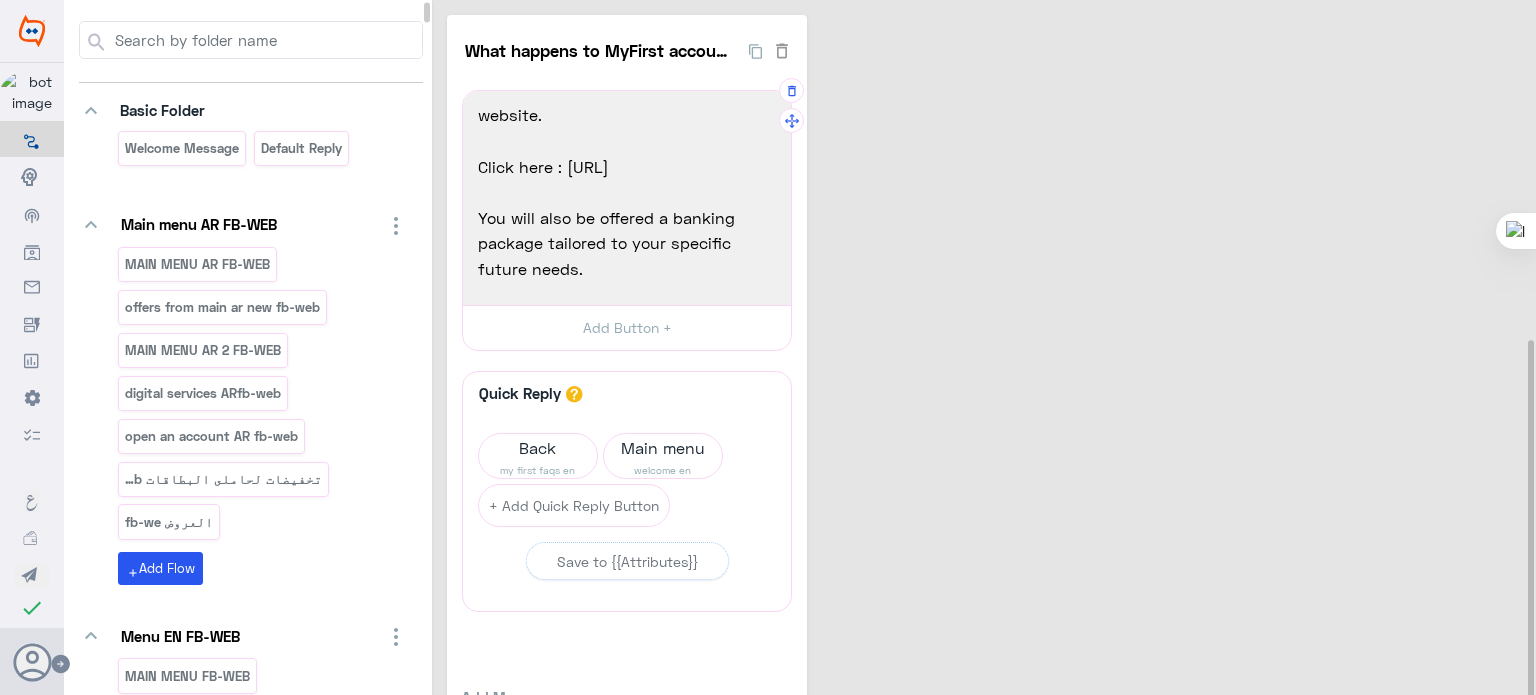 drag, startPoint x: 548, startPoint y: 250, endPoint x: 563, endPoint y: 147, distance: 104.0865 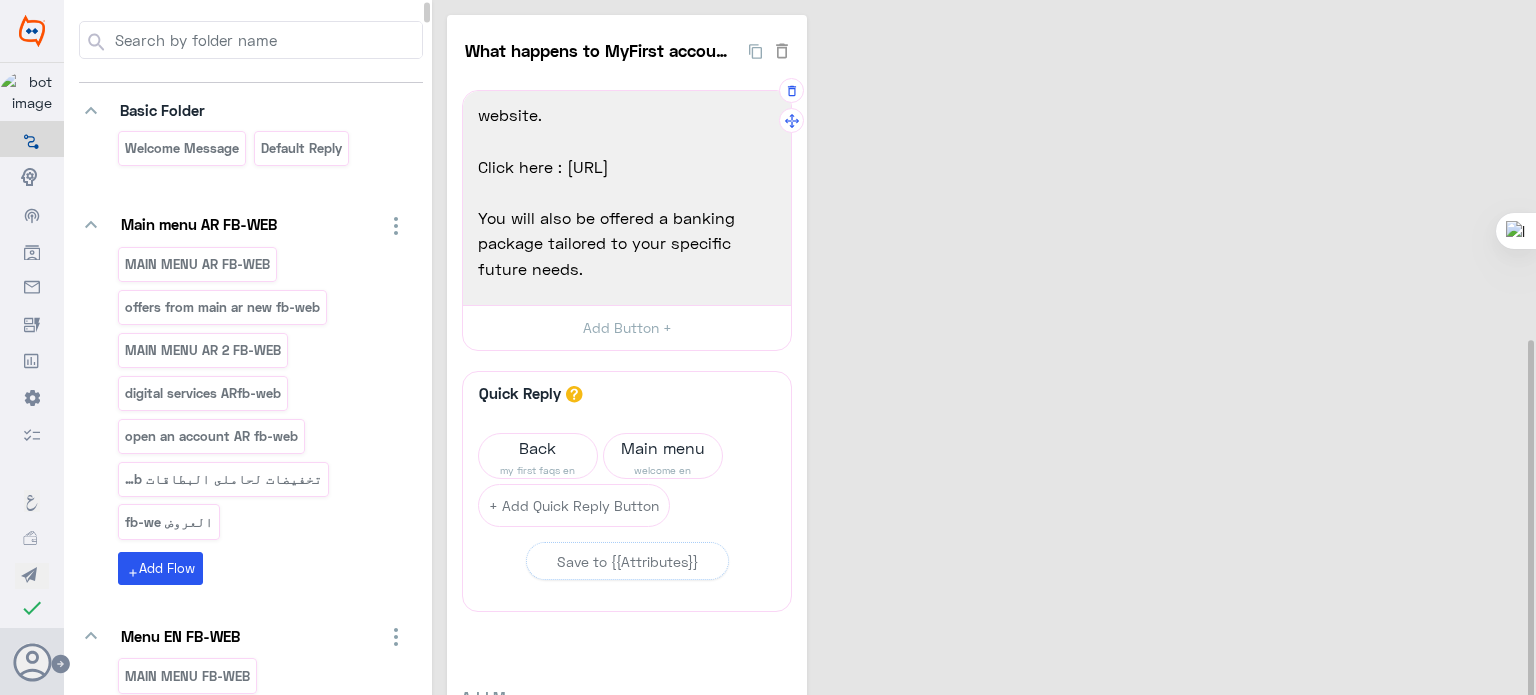click on "Click here : [URL]" at bounding box center (627, 167) 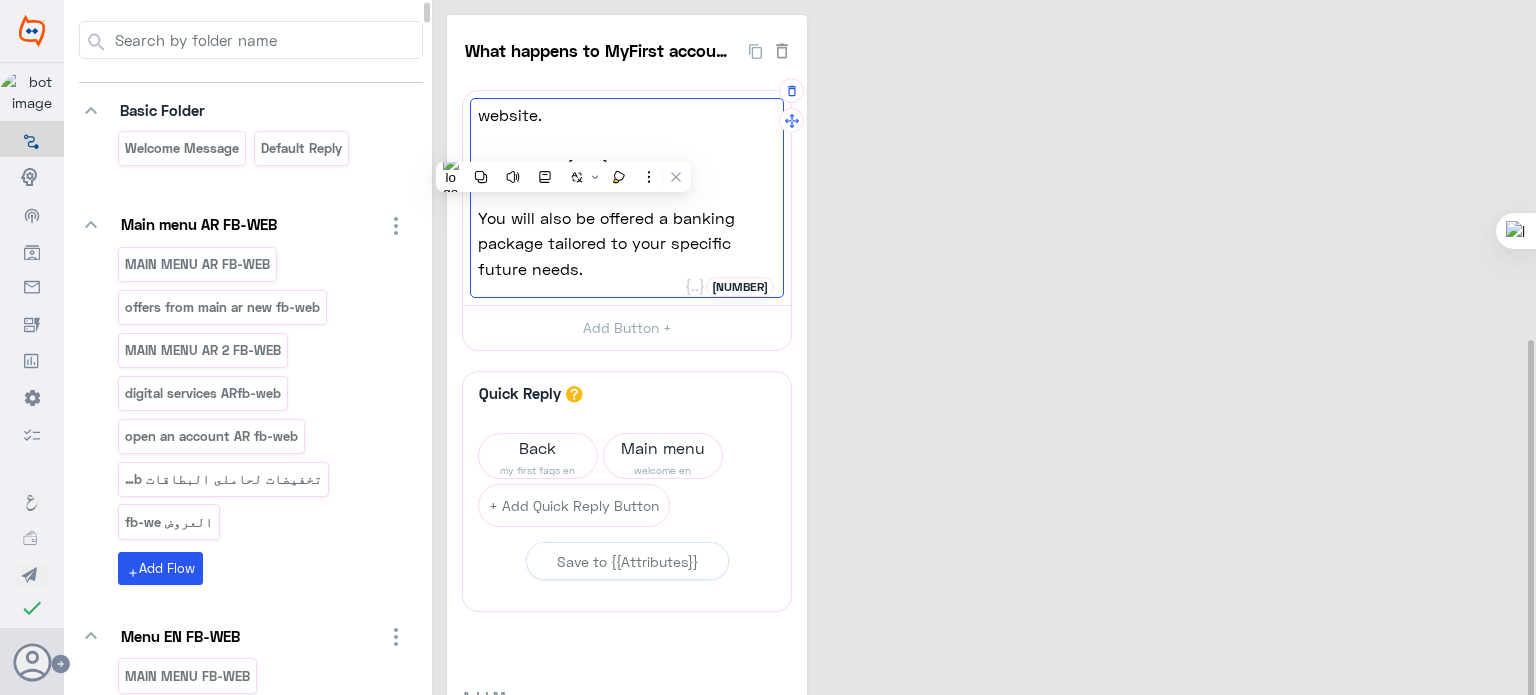click on "Click here : [URL]" at bounding box center (627, 167) 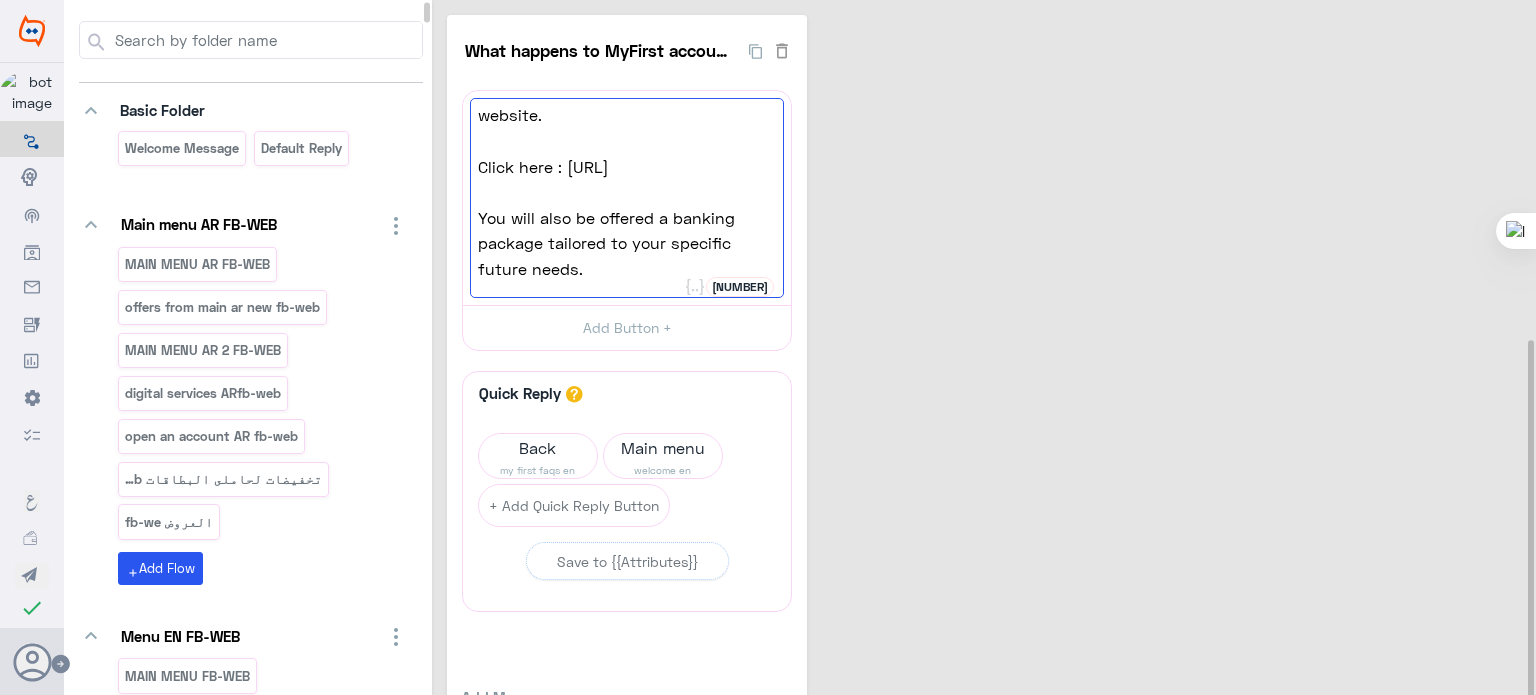 click on "What happens to MyFirst account when I turn [AGE] yea  0  Once you turn [AGE] years old, you’ll receive an SMS notifying you that your MyFirst account will transition to a standard quarterly savings account.
Your account number will remain the same, and the SMS alert service will shift to the Smart SMS Package as per announced tariff on our official website.
Click here : https://www.ca-egypt.com/app/uploads/2024/11/CAE_individual_Tariff_December_2024_EN.pdf?bank_segment=personal-banking
You will also be offered a banking package tailored to your specific future needs.  1484  Once you turn [AGE] years old, you’ll receive an SMS notifying you that your MyFirst account will transition to a standard quarterly savings account.
Your account number will remain the same, and the SMS alert service will shift to the Smart SMS Package as per announced tariff on our official website.
Click here : https://www.ca-egypt.com/app/uploads/2024/11/CAE_individual_Tariff_December_2024_EN.pdf?bank_segment=personal-banking" at bounding box center (987, 408) 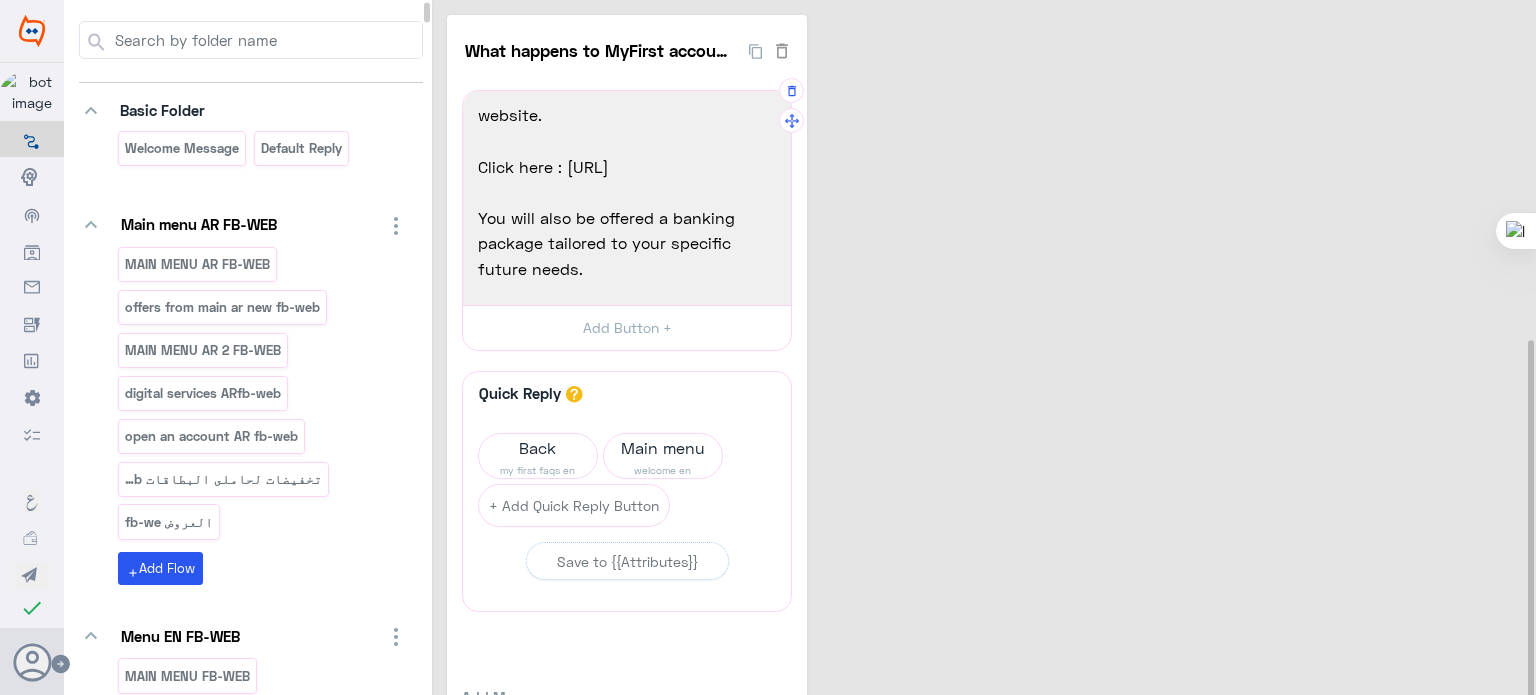 scroll, scrollTop: 336, scrollLeft: 0, axis: vertical 